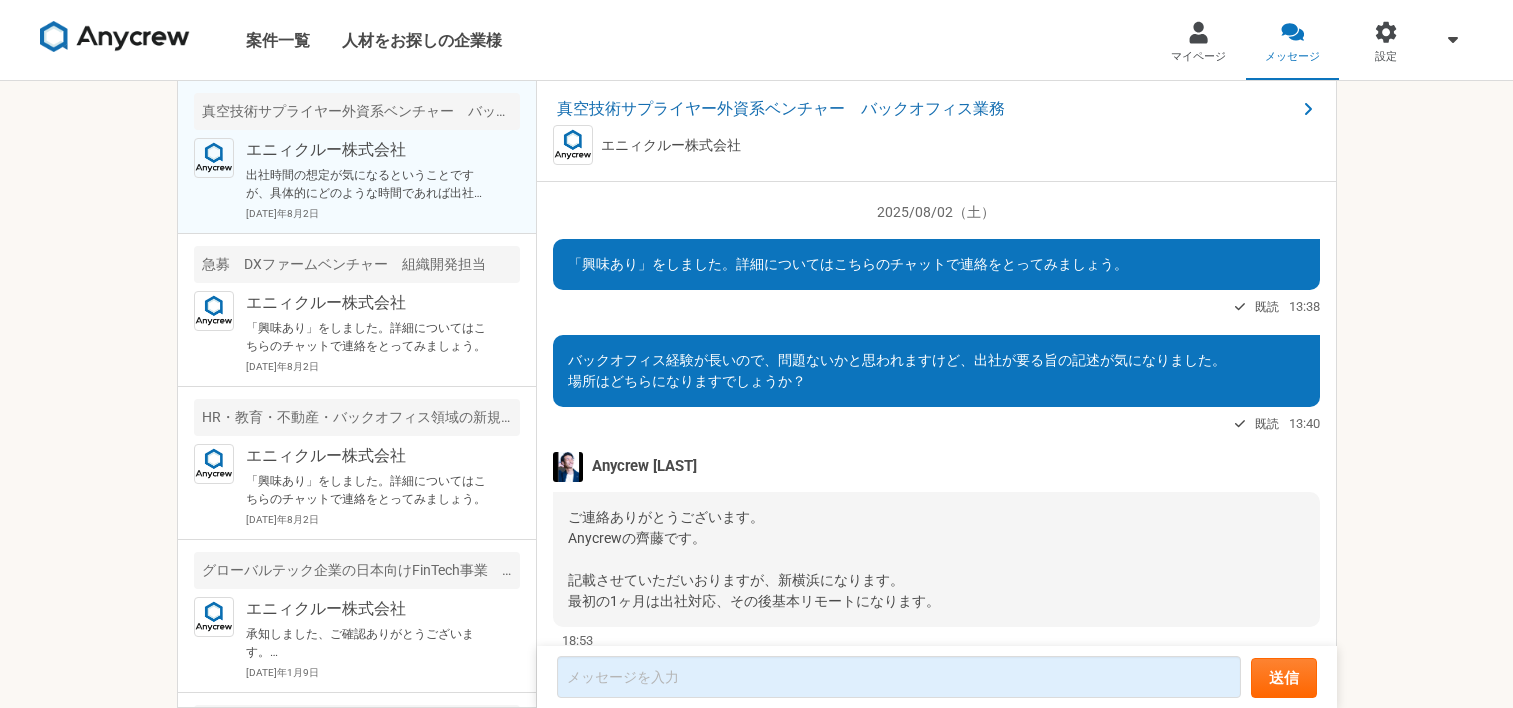 scroll, scrollTop: 0, scrollLeft: 0, axis: both 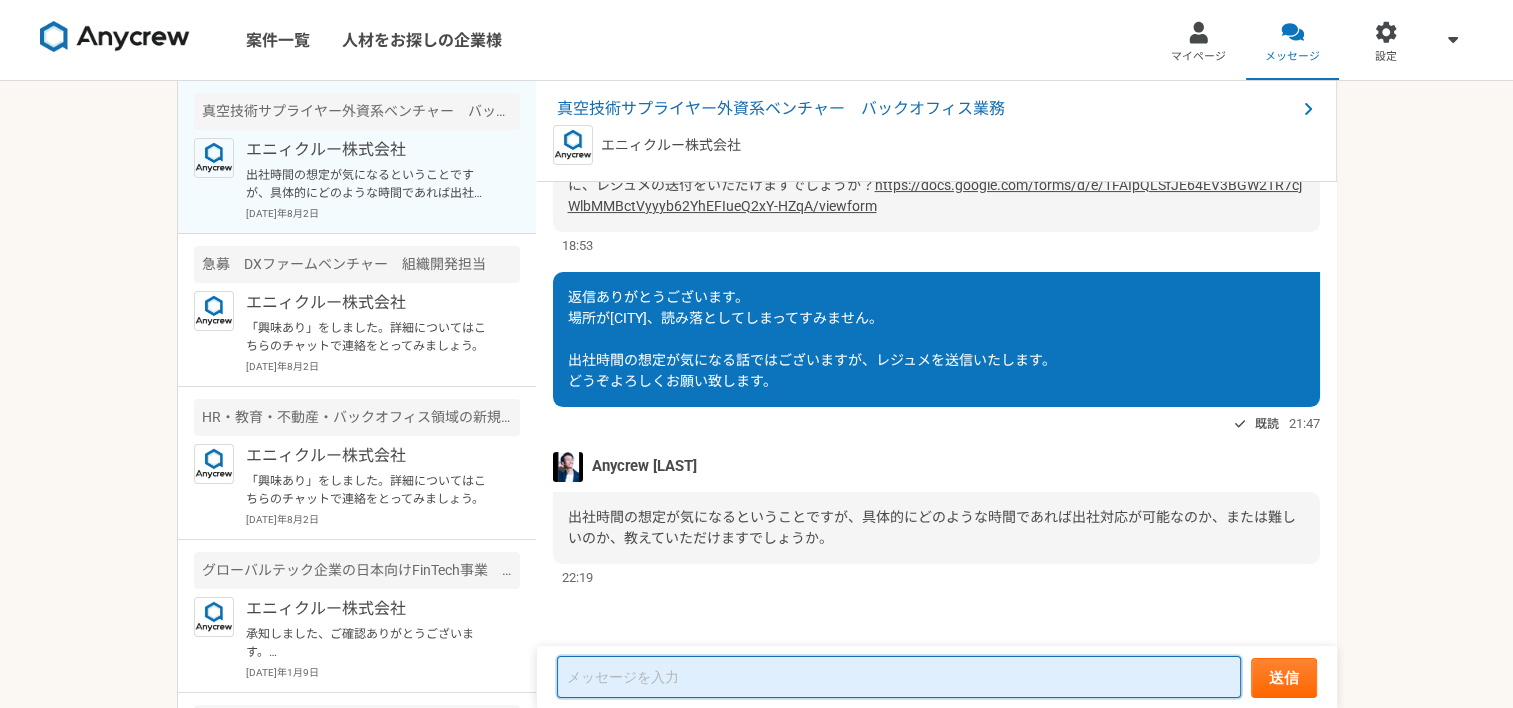 click at bounding box center (899, 677) 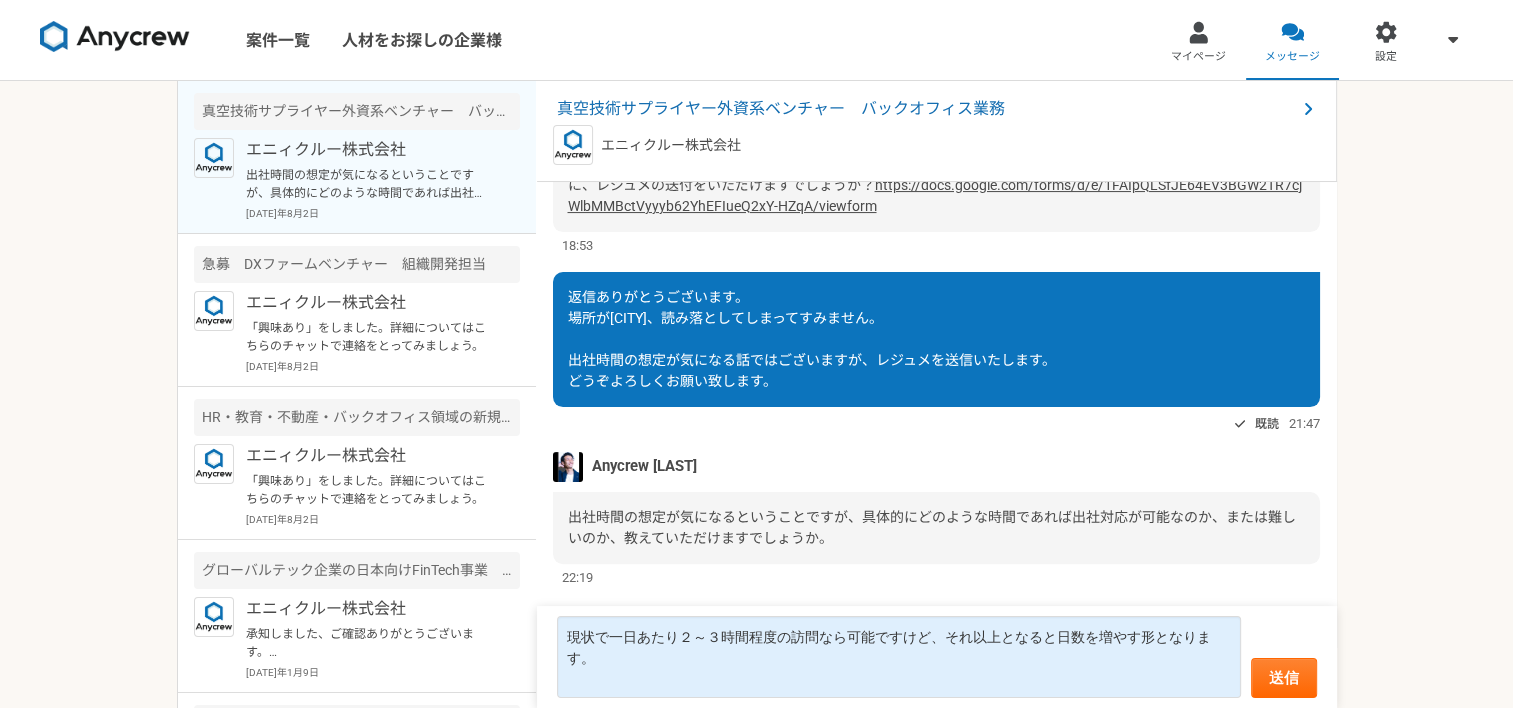 click at bounding box center (568, 467) 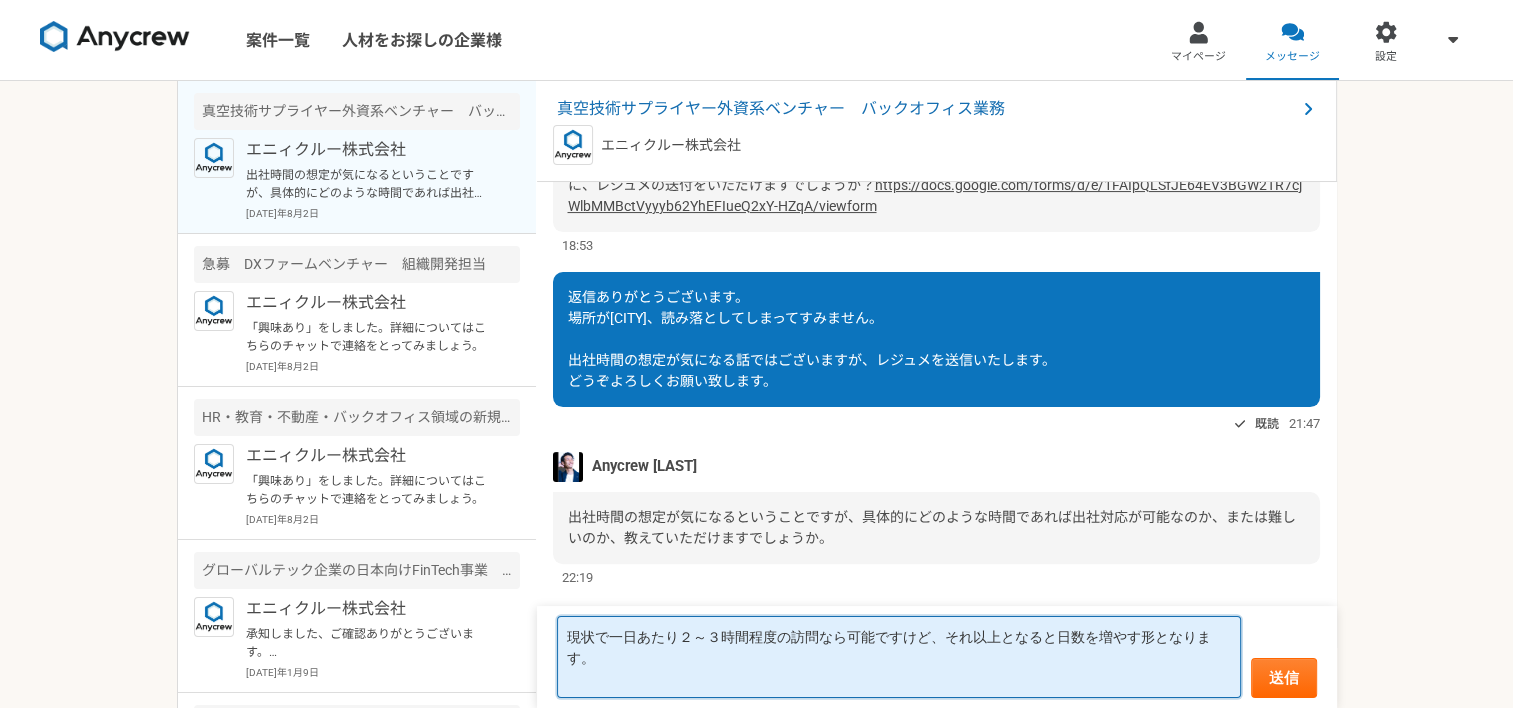 click on "現状で一日あたり２～３時間程度の訪問なら可能ですけど、それ以上となると日数を増やす形となります。" at bounding box center (899, 657) 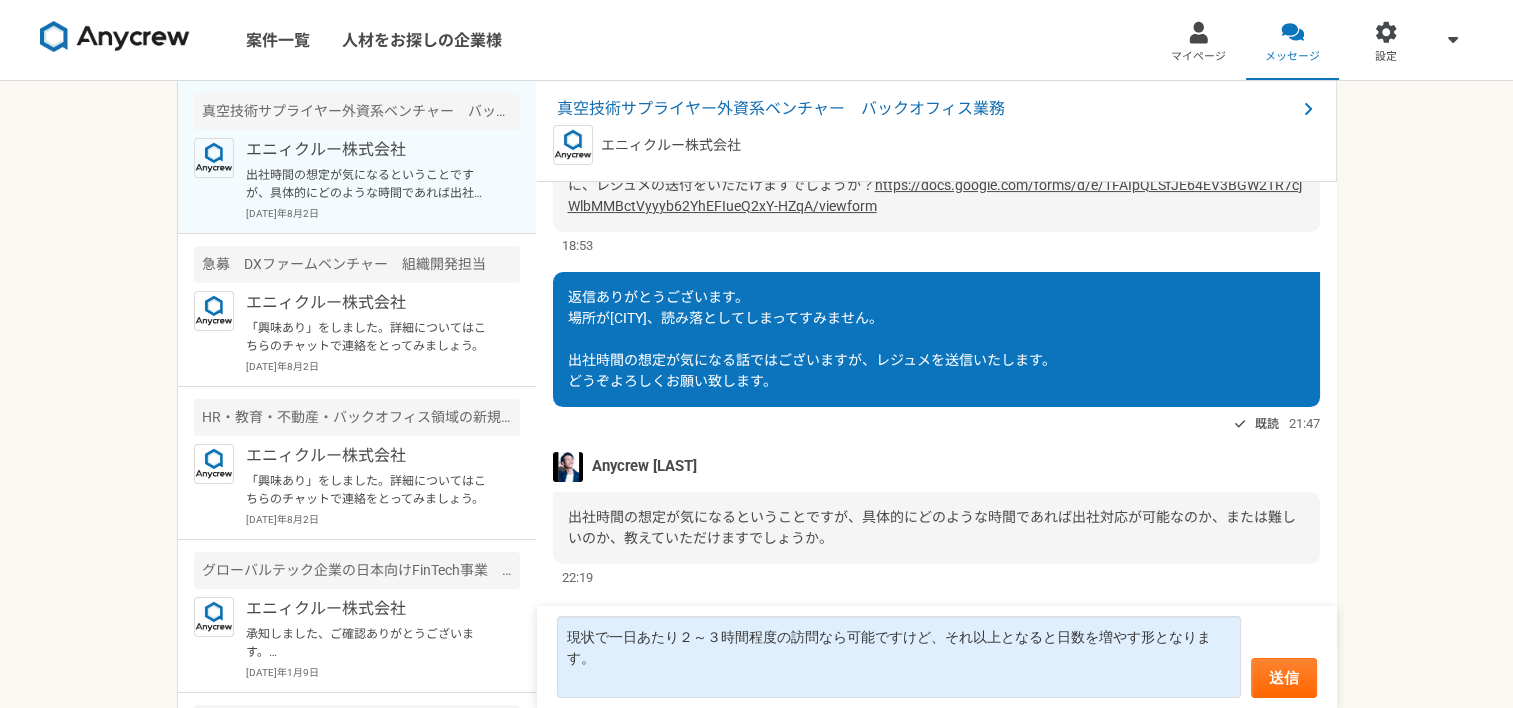 drag, startPoint x: 704, startPoint y: 103, endPoint x: 1375, endPoint y: 240, distance: 684.843 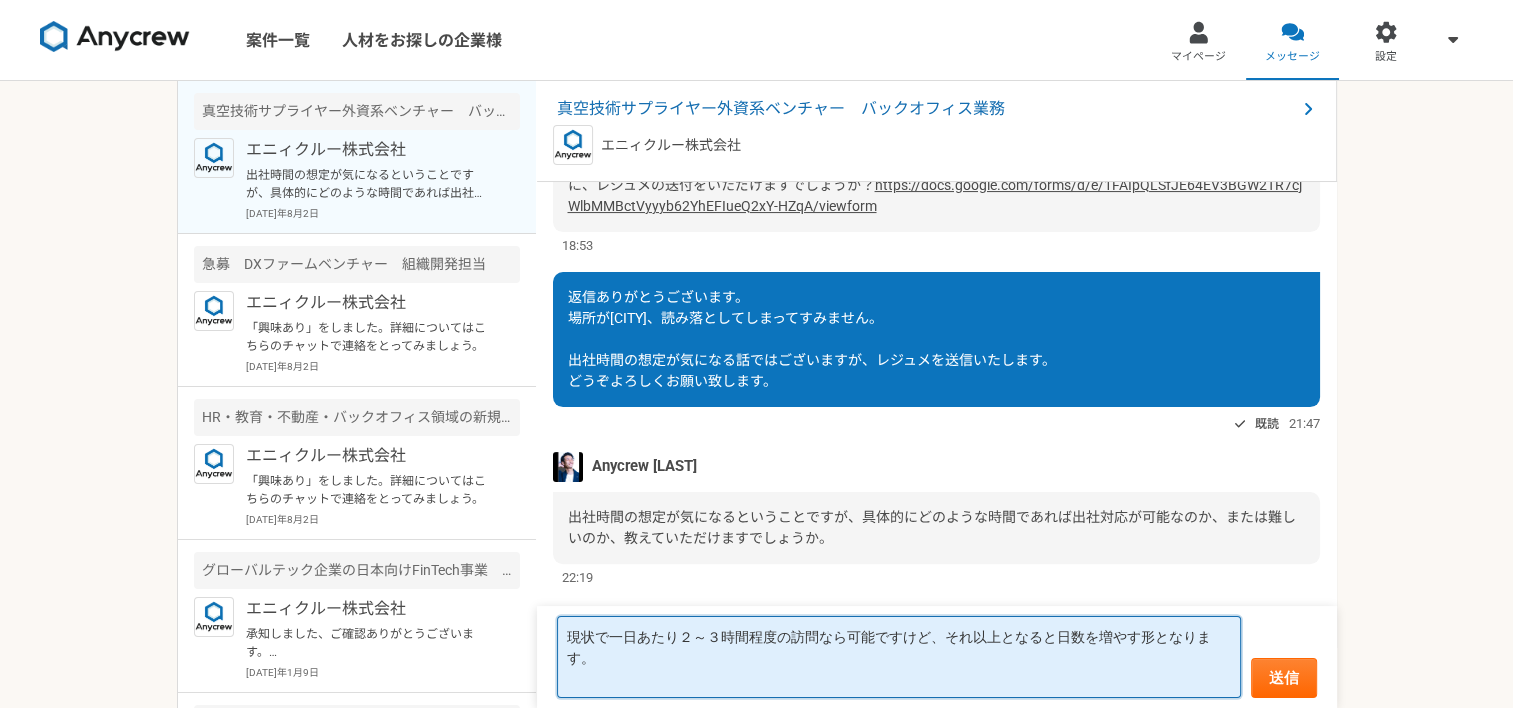 click on "現状で一日あたり２～３時間程度の訪問なら可能ですけど、それ以上となると日数を増やす形となります。" at bounding box center (899, 657) 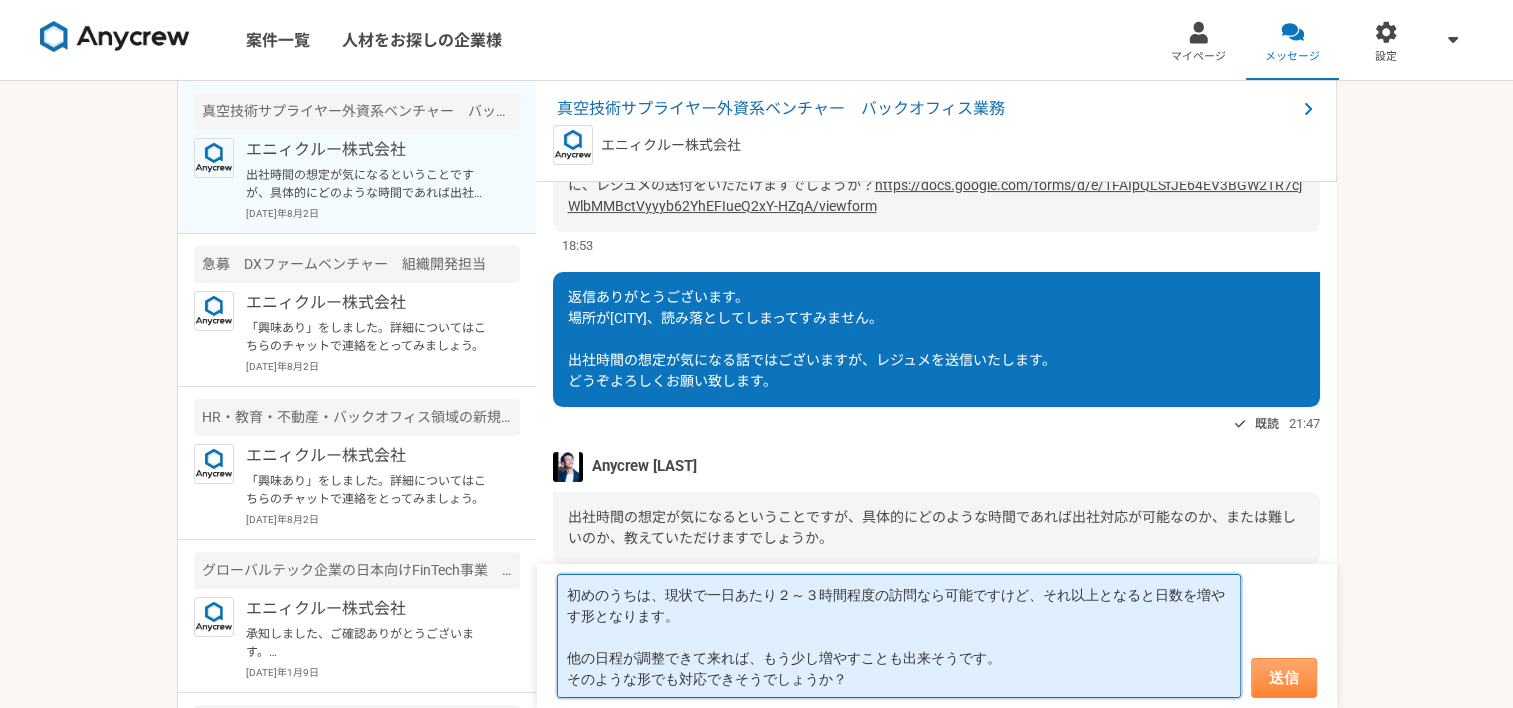 type on "初めのうちは、現状で一日あたり２～３時間程度の訪問なら可能ですけど、それ以上となると日数を増やす形となります。
他の日程が調整できて来れば、もう少し増やすことも出来そうです。
そのような形でも対応できそうでしょうか？" 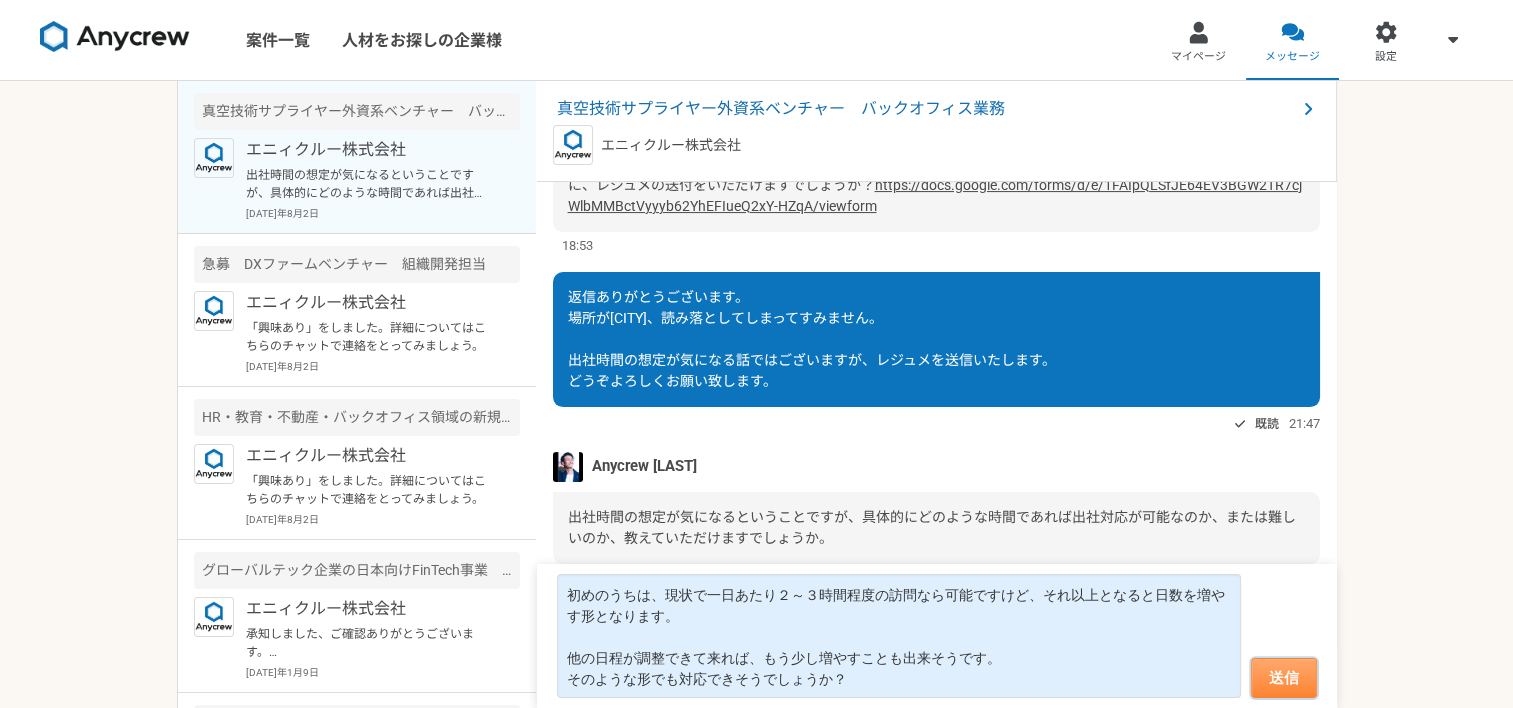 click on "送信" at bounding box center (1284, 678) 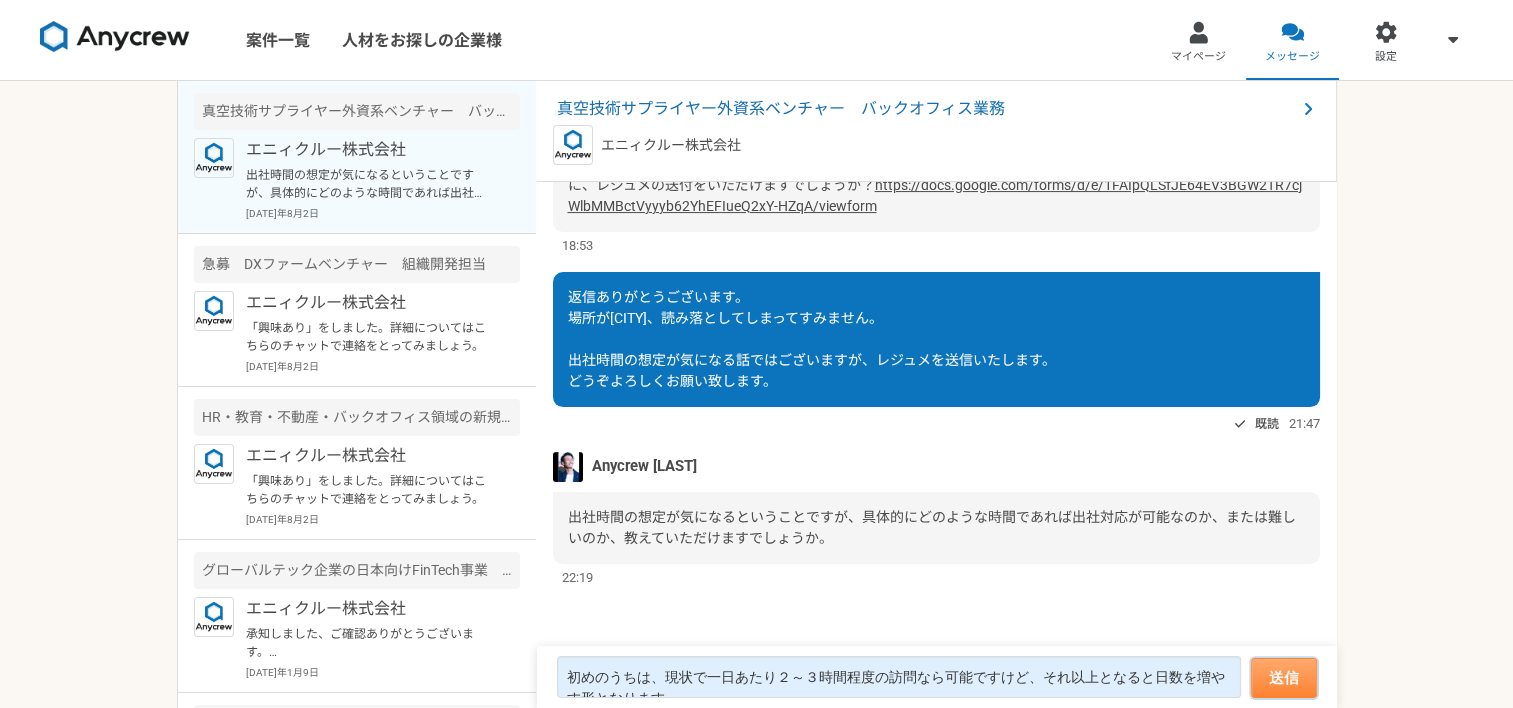 scroll, scrollTop: 841, scrollLeft: 0, axis: vertical 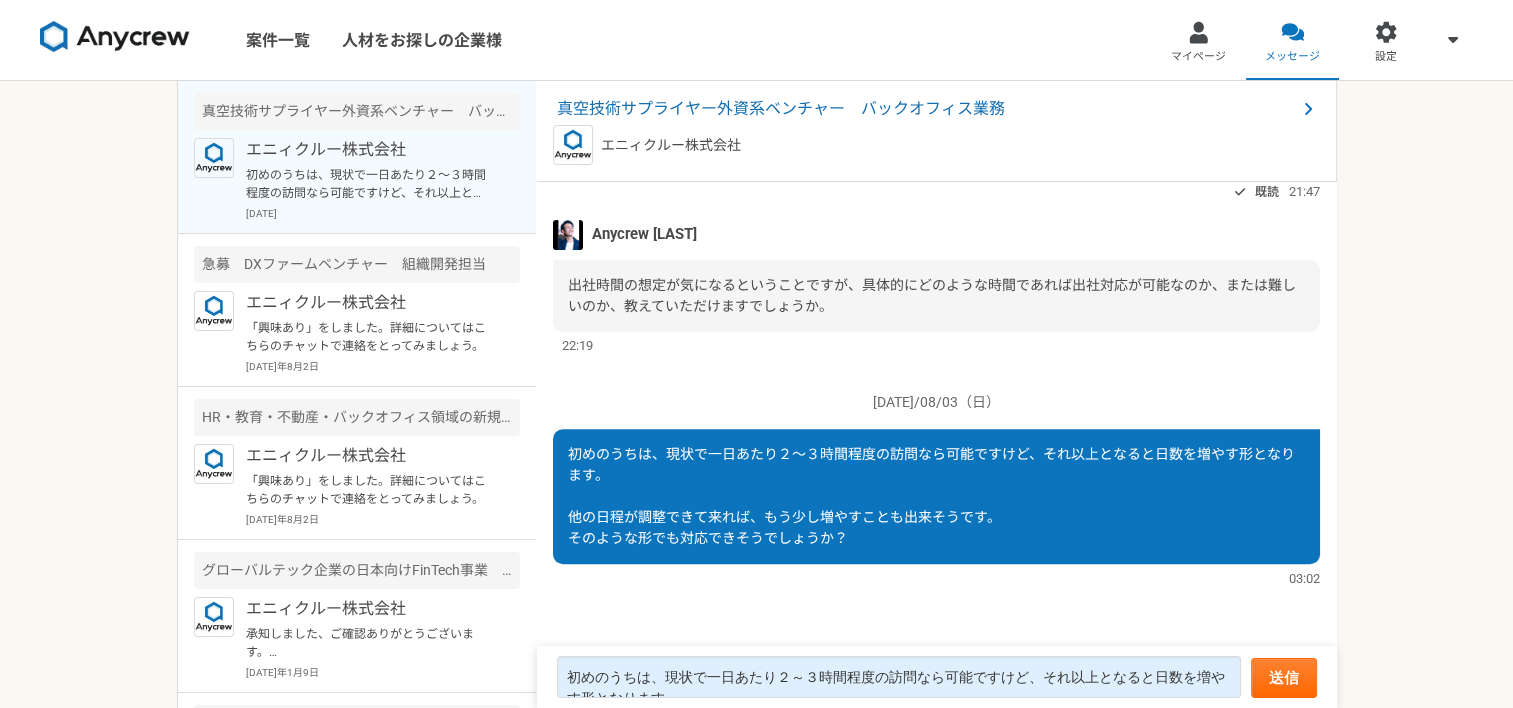 click on "[DATE]（土） 「興味あり」をしました。詳細についてはこちらのチャットで連絡をとってみましょう。 既読 13:38 バックオフィス経験が長いので、問題ないかと思われますけど、出社が要る旨の記述が気になりました。
場所はどちらになりますでしょうか？ 既読 13:40 Anycrew 齊藤 ご連絡ありがとうございます。
Anycrewの齊藤です。
記載させていただいおりますが、新横浜になります。
最初の1ヶ月は出社対応、その後基本リモートになります。 18:53 Anycrew 齊藤 応募問題ようであれば、社内でクライアント担当と確認させていただければと思いますので、下記リンクから、事前に、レジュメの送付をいただけますでしょうか？
https://docs.google.com/forms/d/e/1FAIpQLSfJE64EV3BGW2TR7cjWlbMMBctVyyyb62YhEFIueQ2xY-HZqA/viewform 18:53 既読 21:47 Anycrew 齊藤 22:19 [DATE]（日） 03:02" at bounding box center [937, 415] 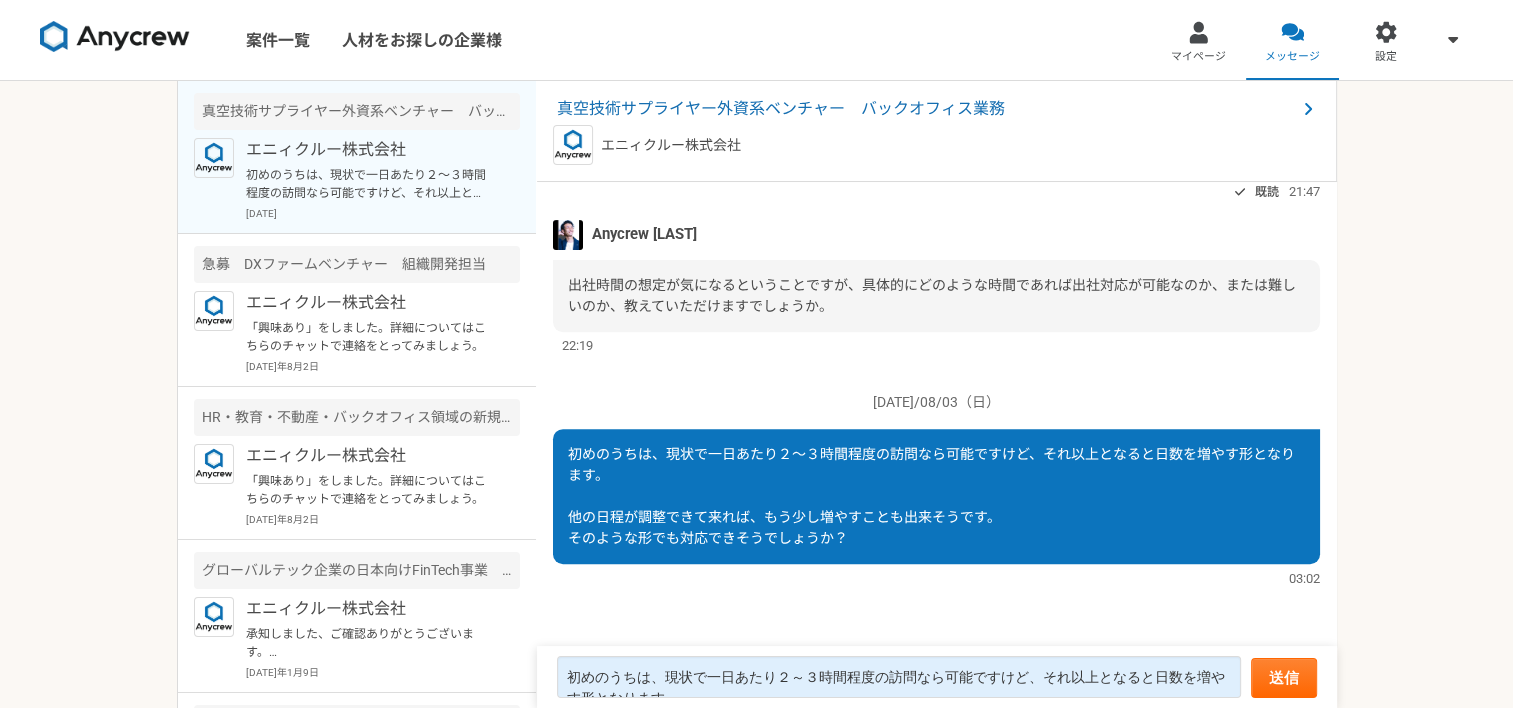 click on "初めのうちは、現状で一日あたり２～３時間程度の訪問なら可能ですけど、それ以上となると日数を増やす形となります。
他の日程が調整できて来れば、もう少し増やすことも出来そうです。
そのような形でも対応できそうでしょうか？" at bounding box center [936, 496] 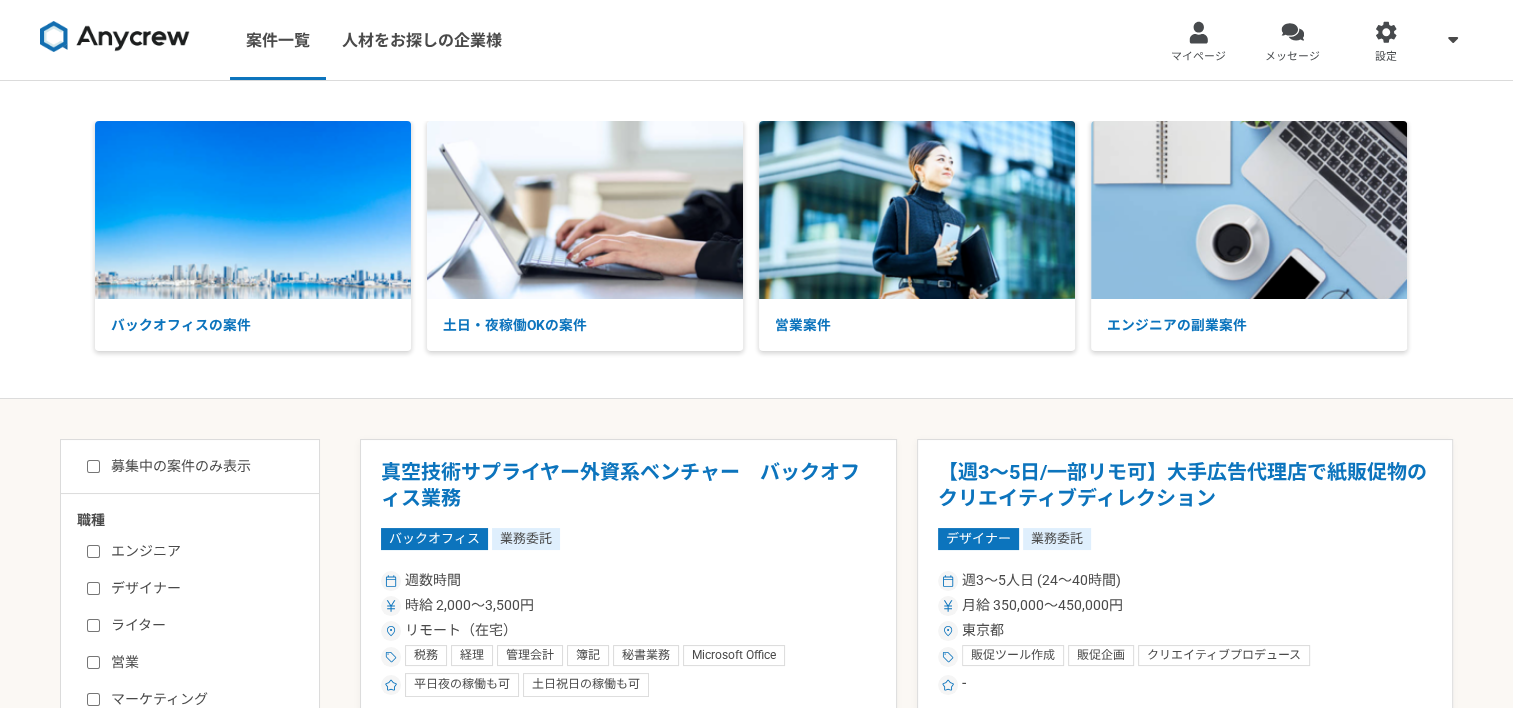 click on "バックオフィスの案件 土日・夜稼働OKの案件 営業案件 エンジニアの副業案件" at bounding box center [756, 239] 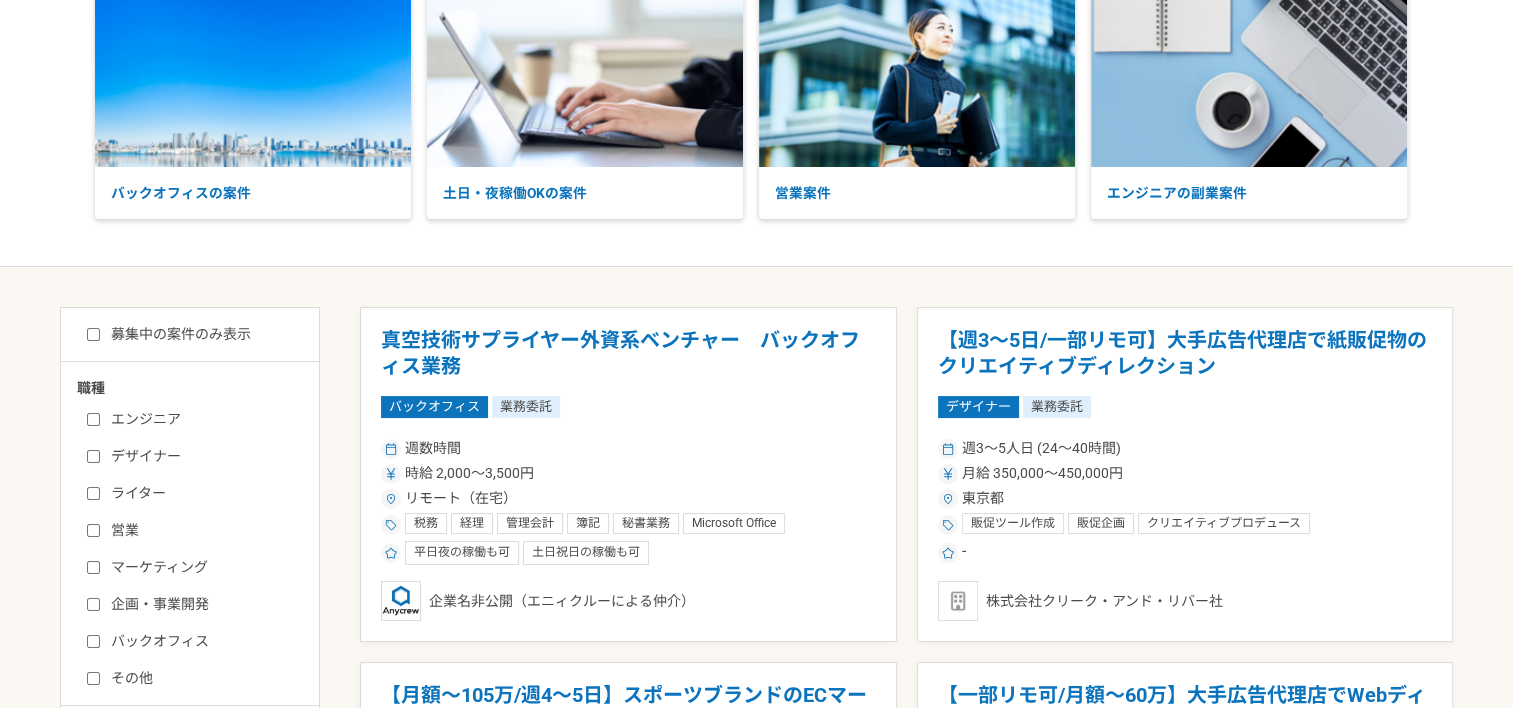 scroll, scrollTop: 0, scrollLeft: 0, axis: both 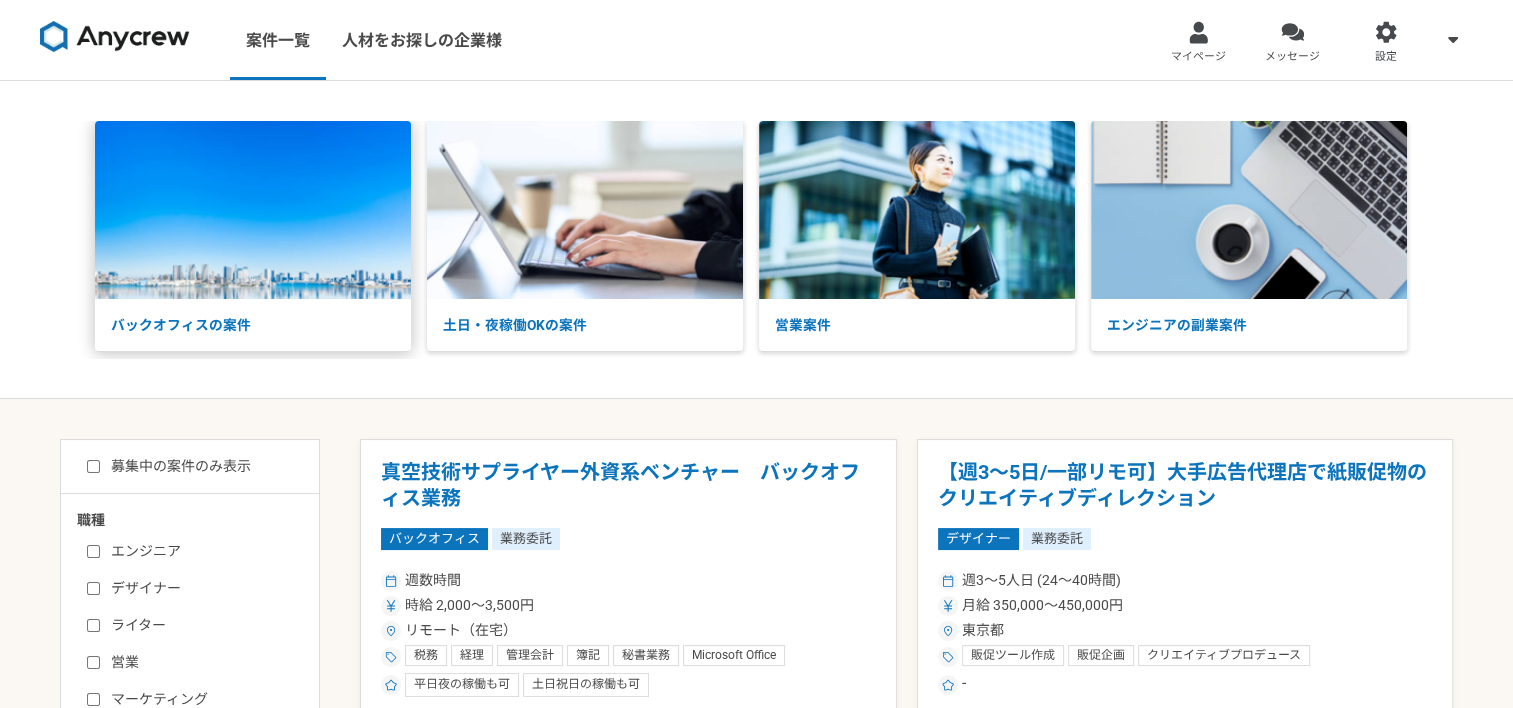 click at bounding box center (253, 210) 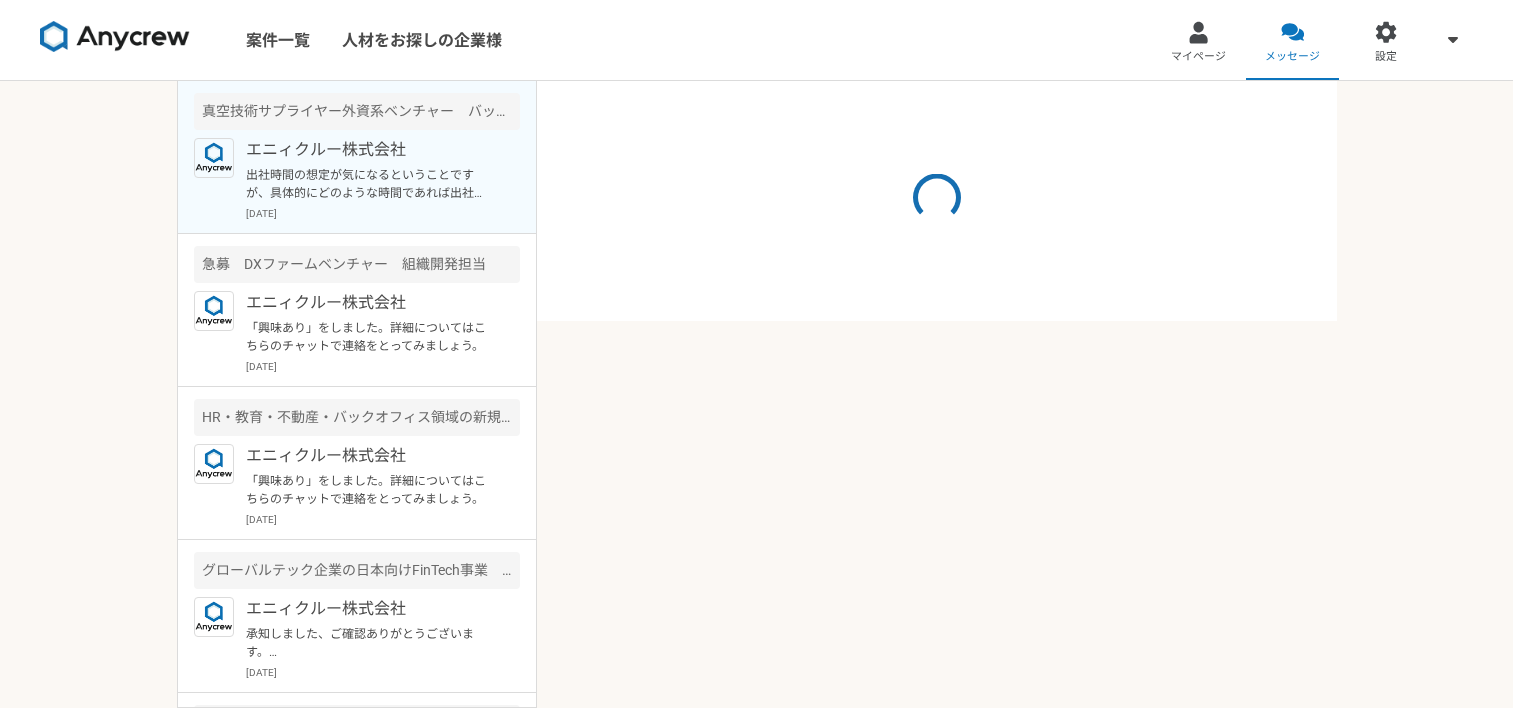 scroll, scrollTop: 0, scrollLeft: 0, axis: both 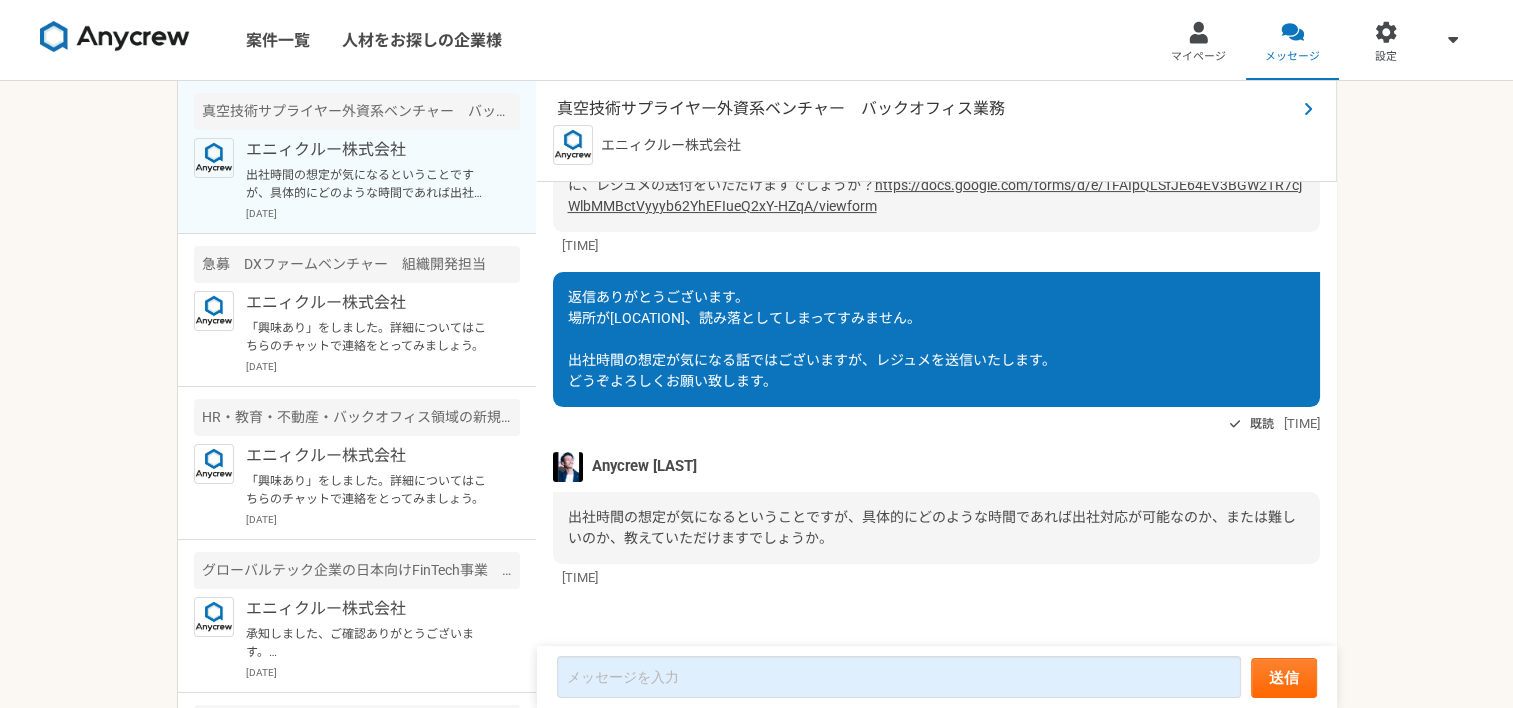 click on "真空技術サプライヤー外資系ベンチャー　バックオフィス業務" at bounding box center [926, 109] 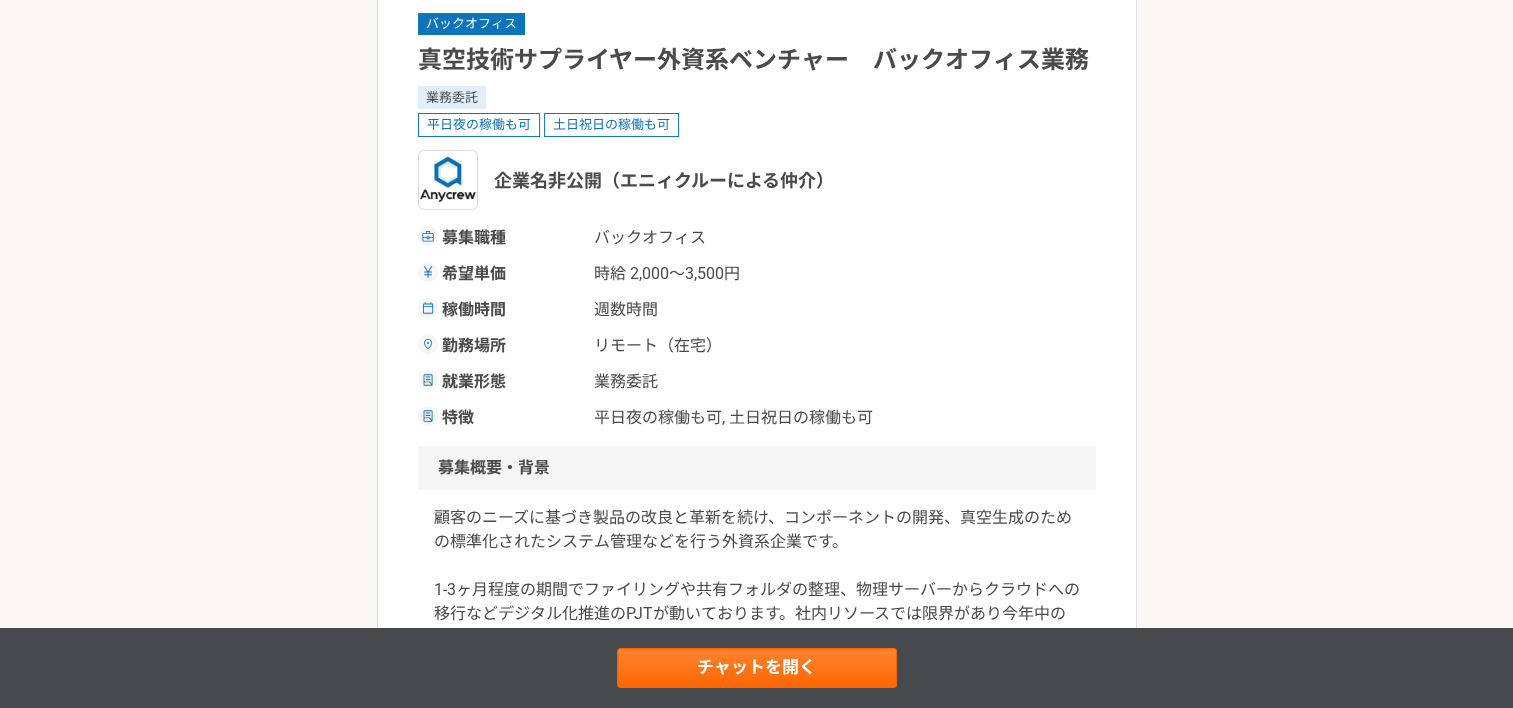 scroll, scrollTop: 200, scrollLeft: 0, axis: vertical 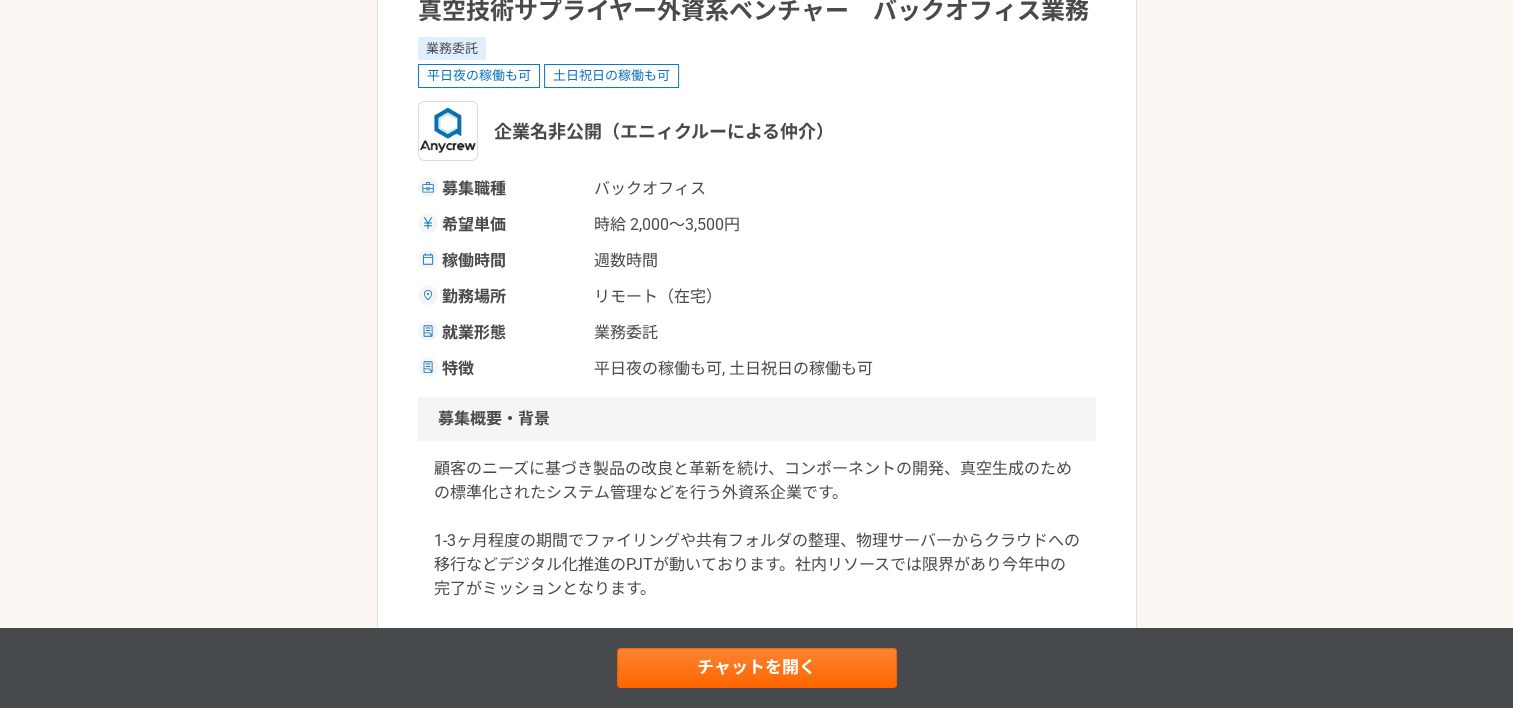 click on "募集職種 バックオフィス 希望単価 時給 2,000〜3,500円 稼働時間 週数時間 勤務場所 リモート（在宅） 就業形態 業務委託 特徴 平日夜の稼働も可, 土日祝日の稼働も可" at bounding box center [757, 279] 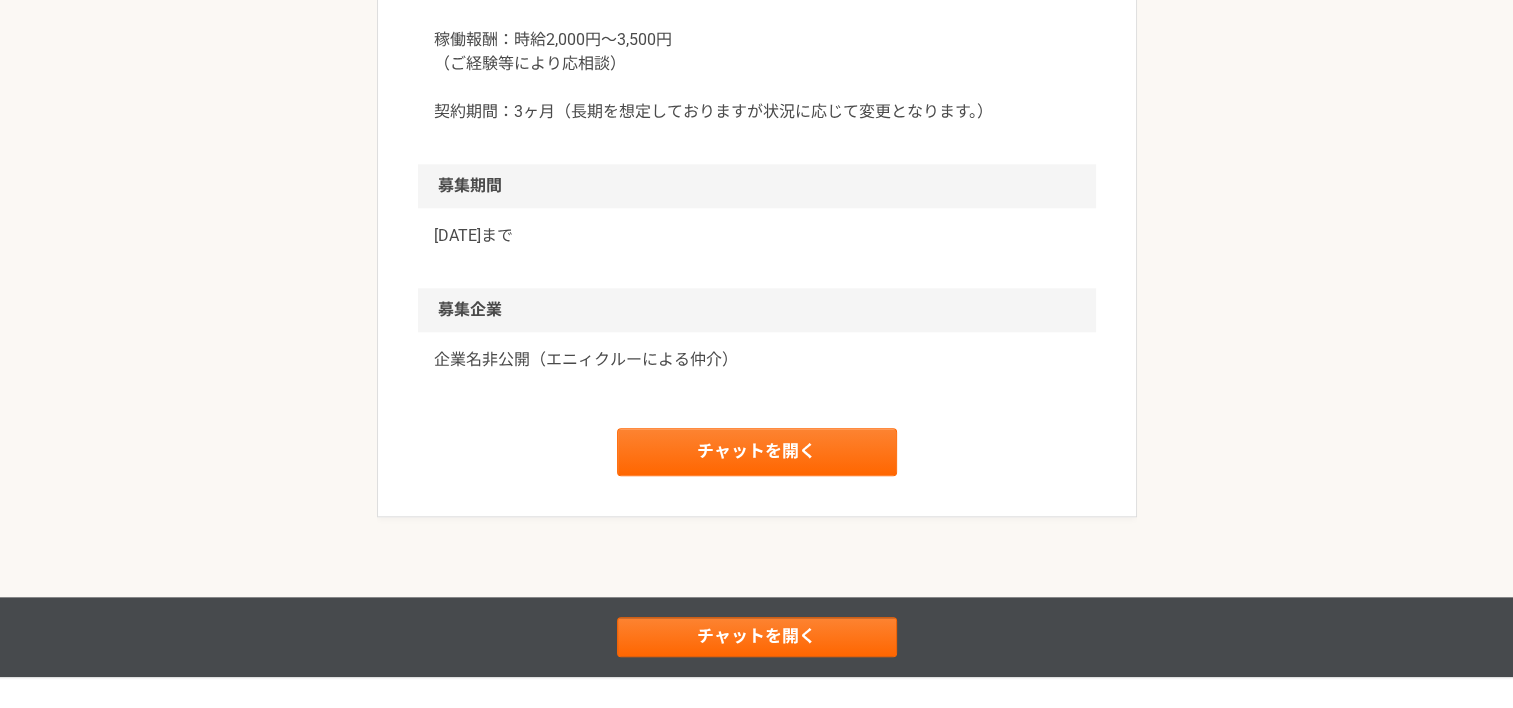 scroll, scrollTop: 2152, scrollLeft: 0, axis: vertical 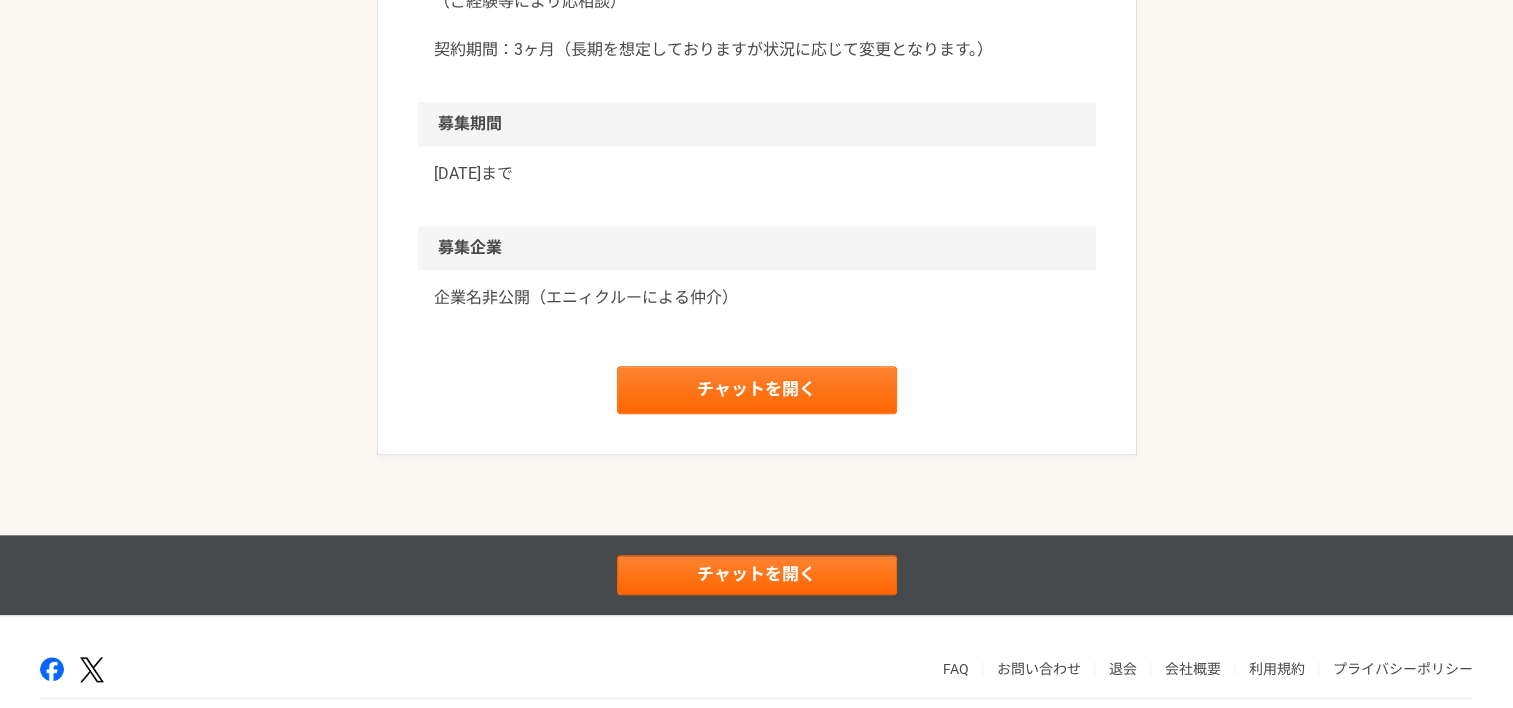 click on "企業名非公開（エニィクルーによる仲介）" at bounding box center (757, 298) 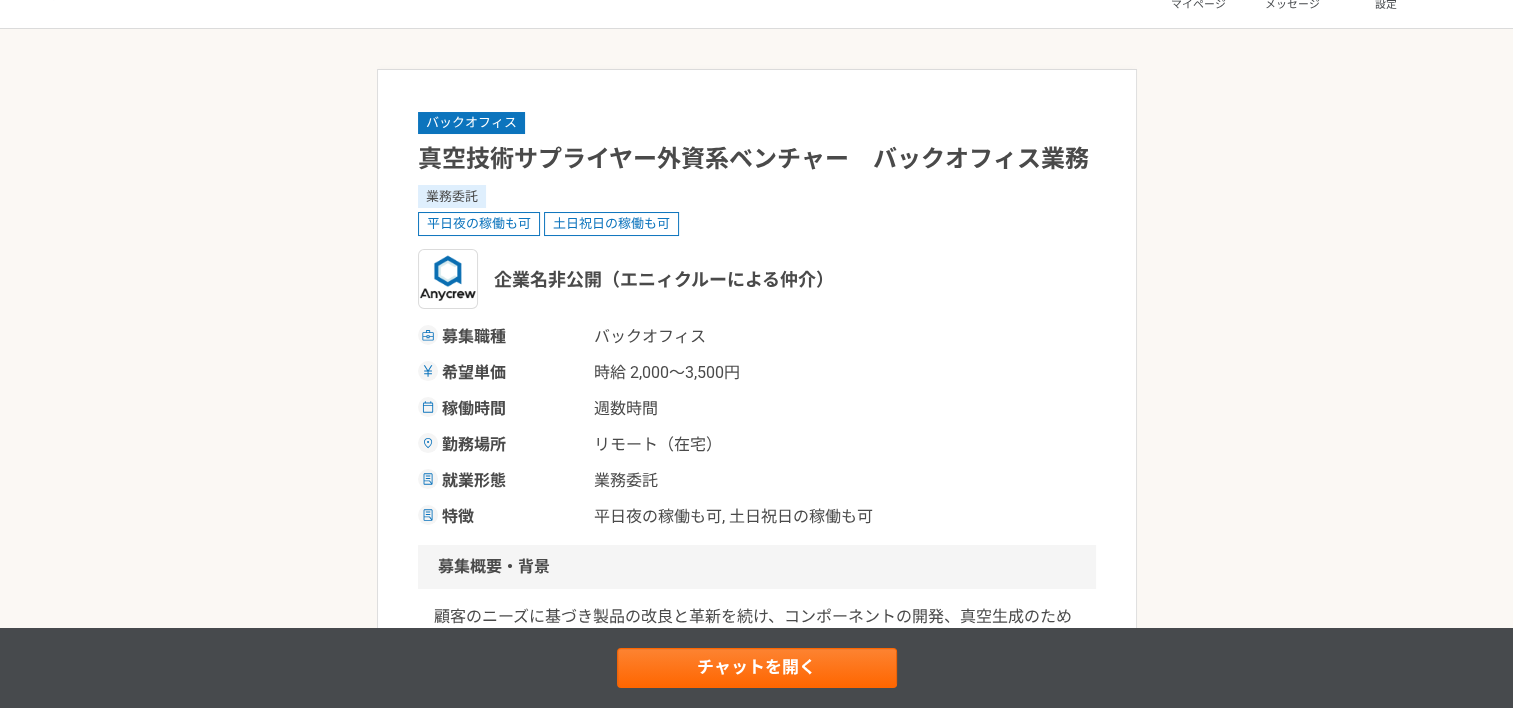 scroll, scrollTop: 0, scrollLeft: 0, axis: both 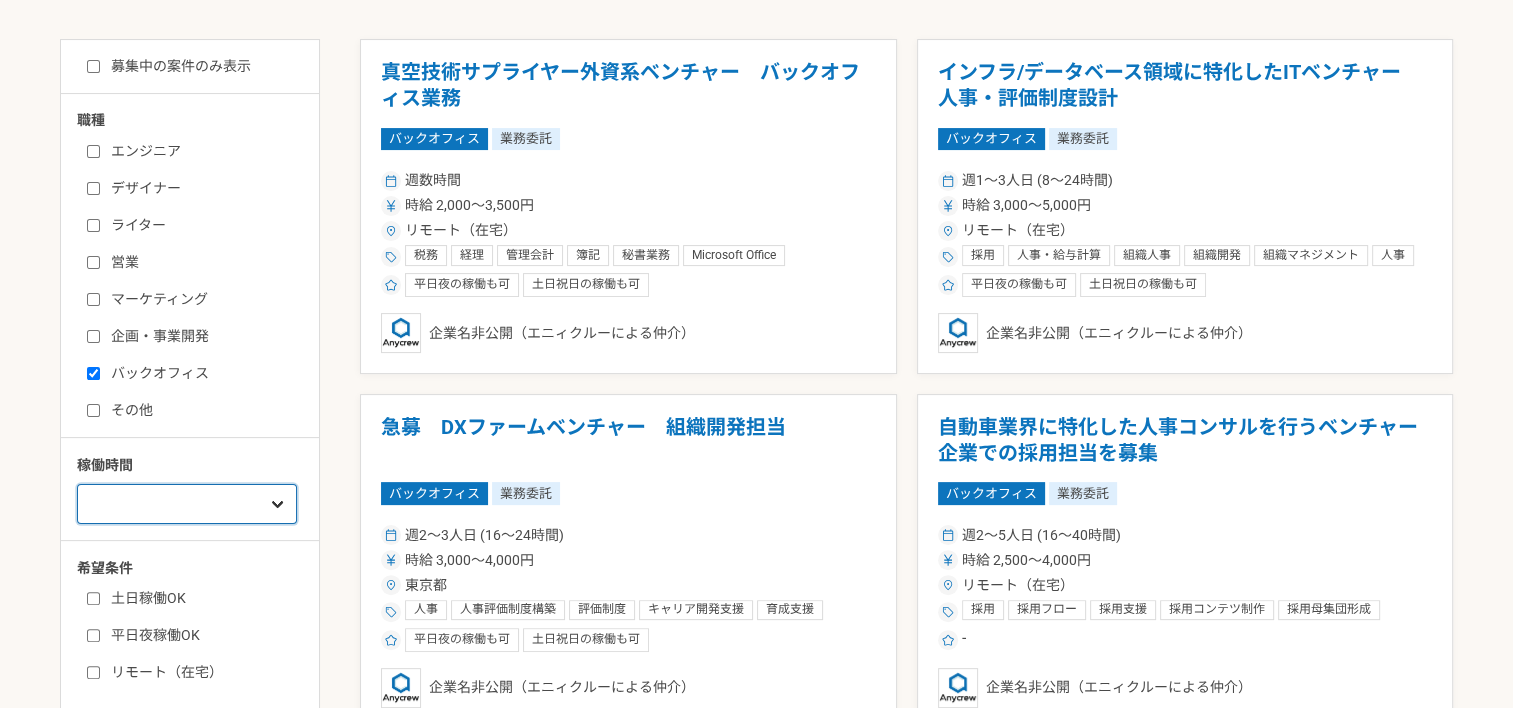 click on "週1人日（8時間）以下 週2人日（16時間）以下 週3人日（24時間）以下 週4人日（32時間）以下 週5人日（40時間）以下" at bounding box center (187, 504) 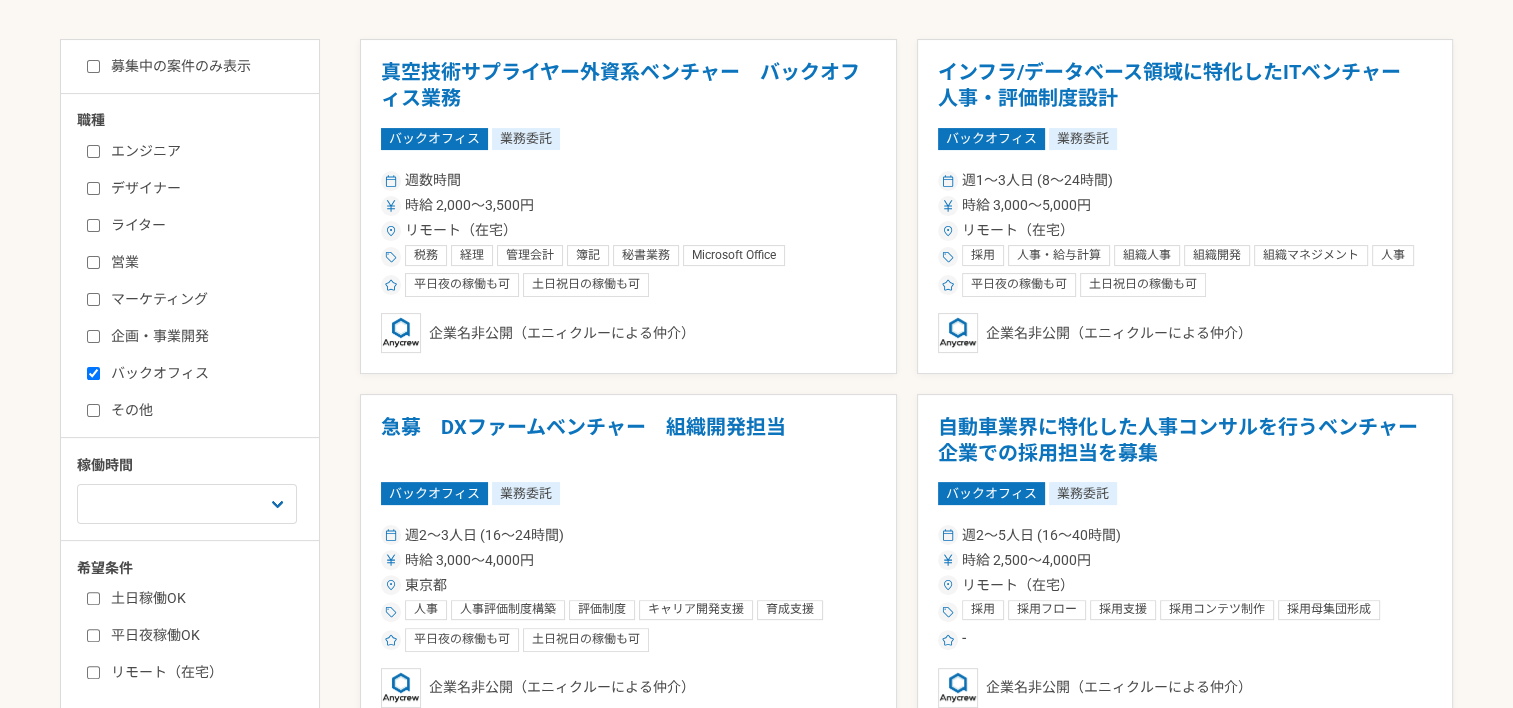 click on "募集中の案件のみ表示 職種 エンジニア デザイナー ライター 営業 マーケティング 企画・事業開発 バックオフィス その他 稼働時間 週1人日（8時間）以下 週2人日（16時間）以下 週3人日（24時間）以下 週4人日（32時間）以下 週5人日（40時間）以下 希望条件 土日稼働OK 平日夜稼働OK リモート（在宅） 真空技術サプライヤー外資系ベンチャー　バックオフィス業務 バックオフィス 業務委託 週数時間 時給 2,000〜3,500円 リモート（在宅） 税務 経理 管理会計 簿記 秘書業務 Microsoft Office Microsoft Excel バックオフィス 総務 規程管理 オンプレからのクラウド移行 平日夜の稼働も可 土日祝日の稼働も可 企業名非公開（エニィクルーによる仲介） インフラ/データベース領域に特化したITベンチャー　人事・評価制度設計 バックオフィス 業務委託 週1〜3人日 (8〜24時間)" at bounding box center [756, 1862] 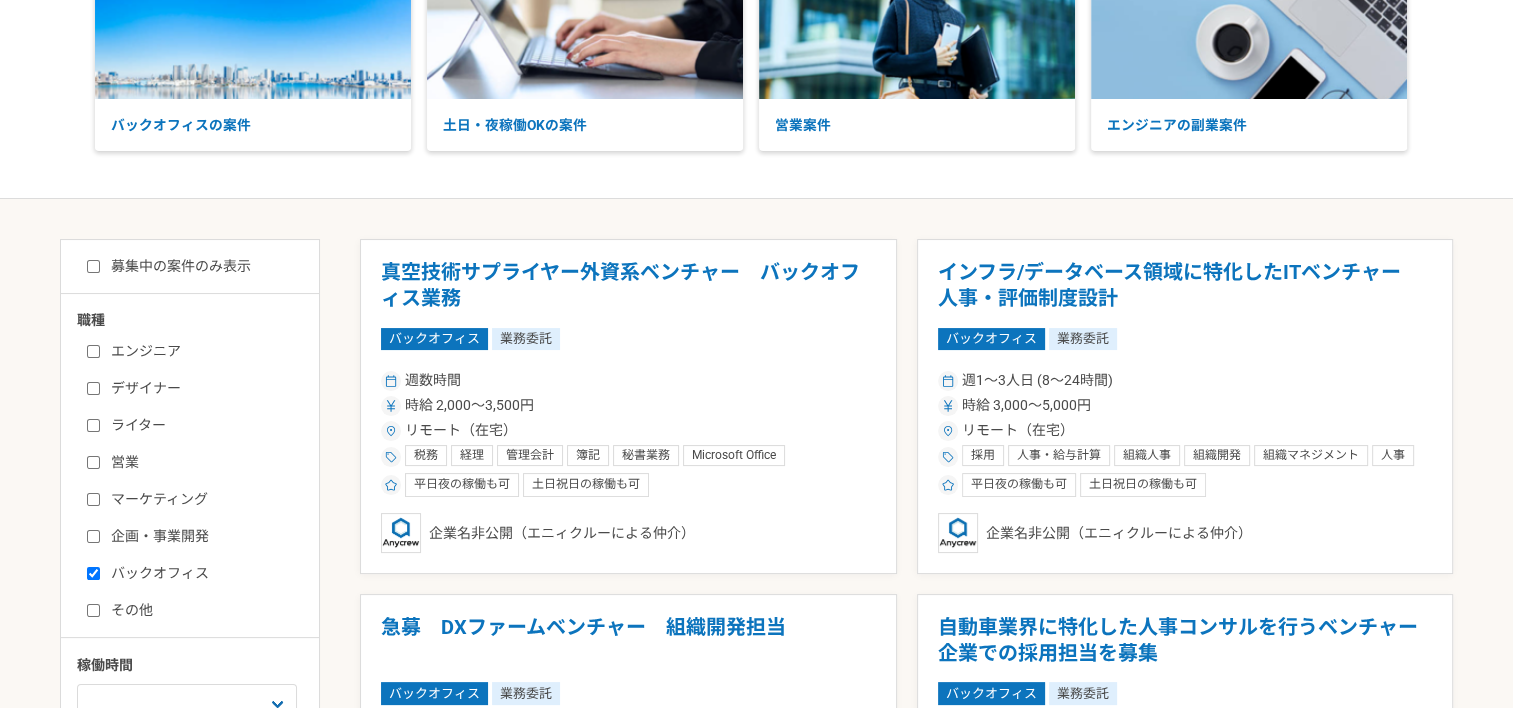scroll, scrollTop: 0, scrollLeft: 0, axis: both 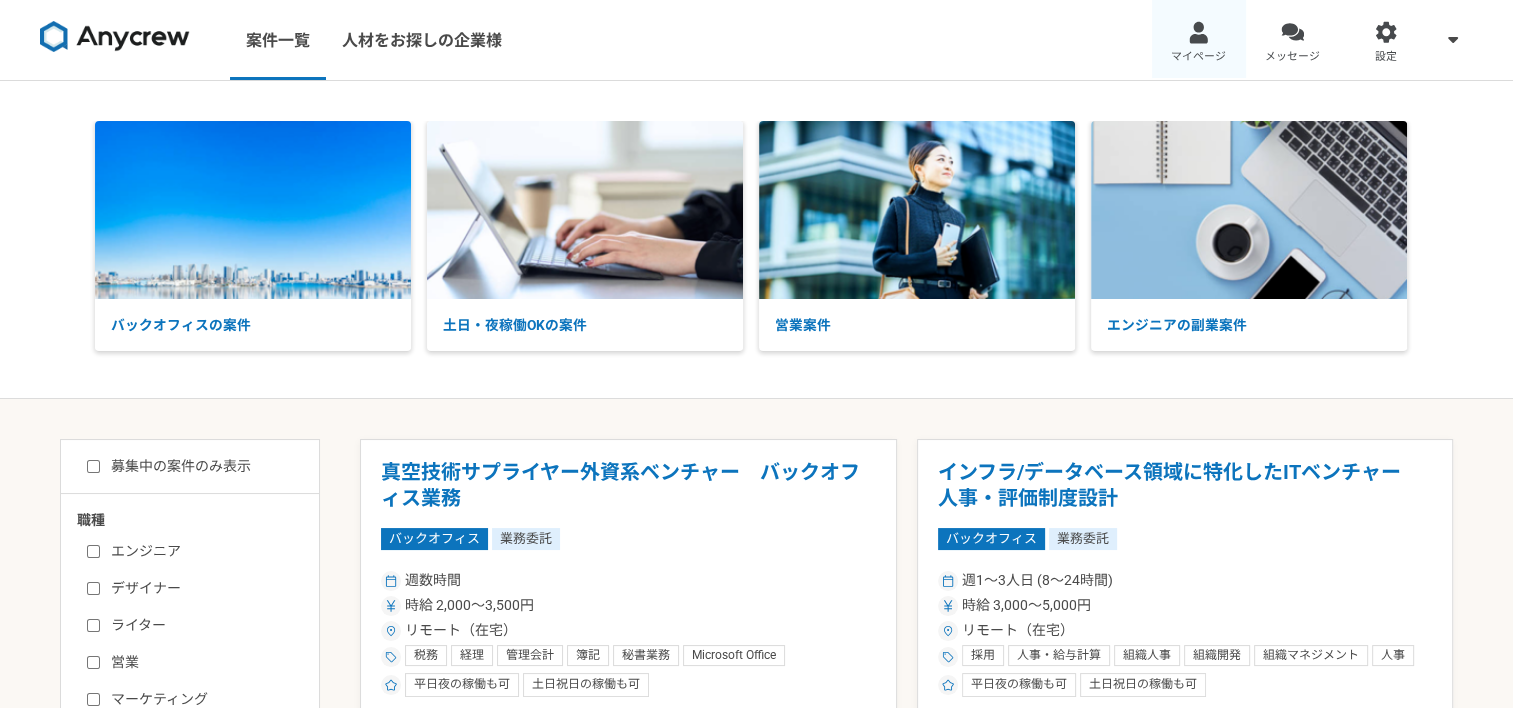 click at bounding box center [1198, 32] 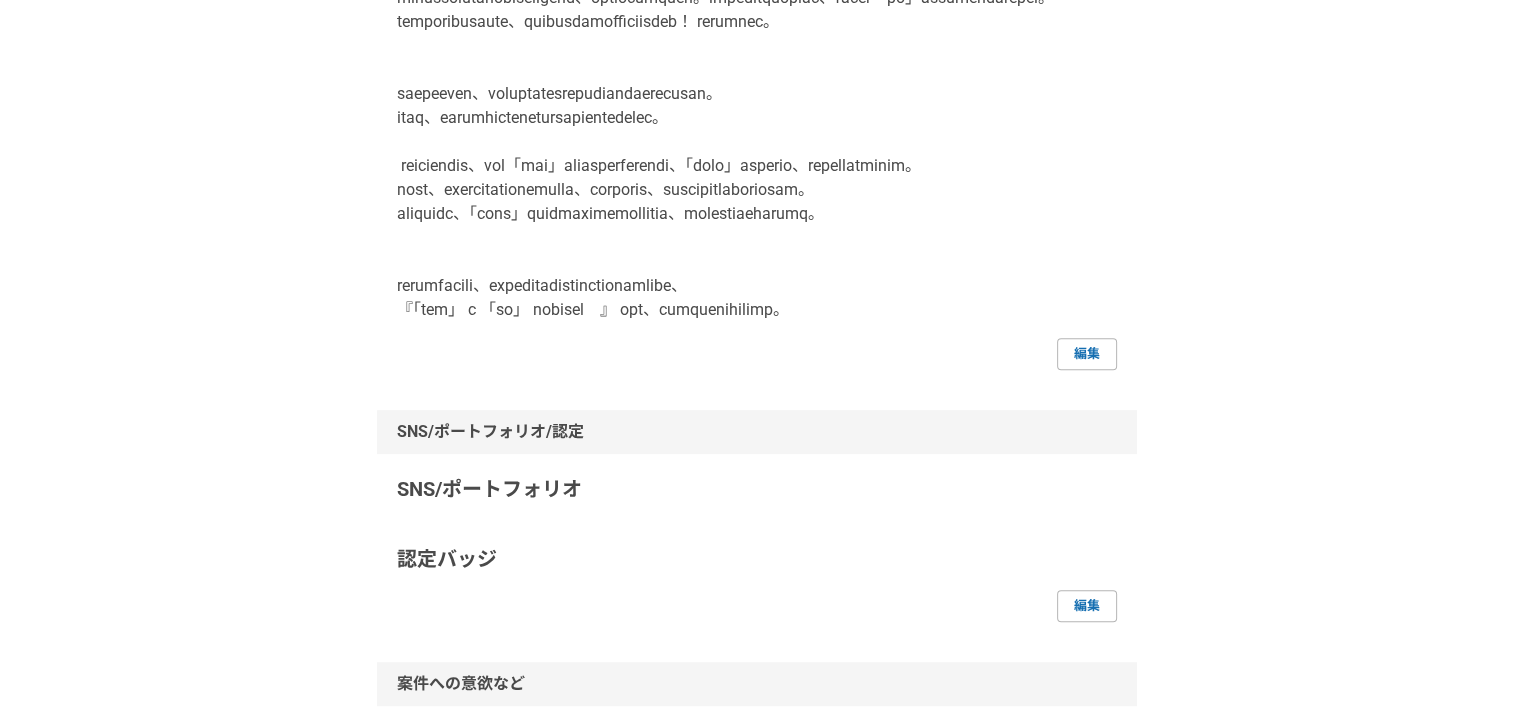 scroll, scrollTop: 900, scrollLeft: 0, axis: vertical 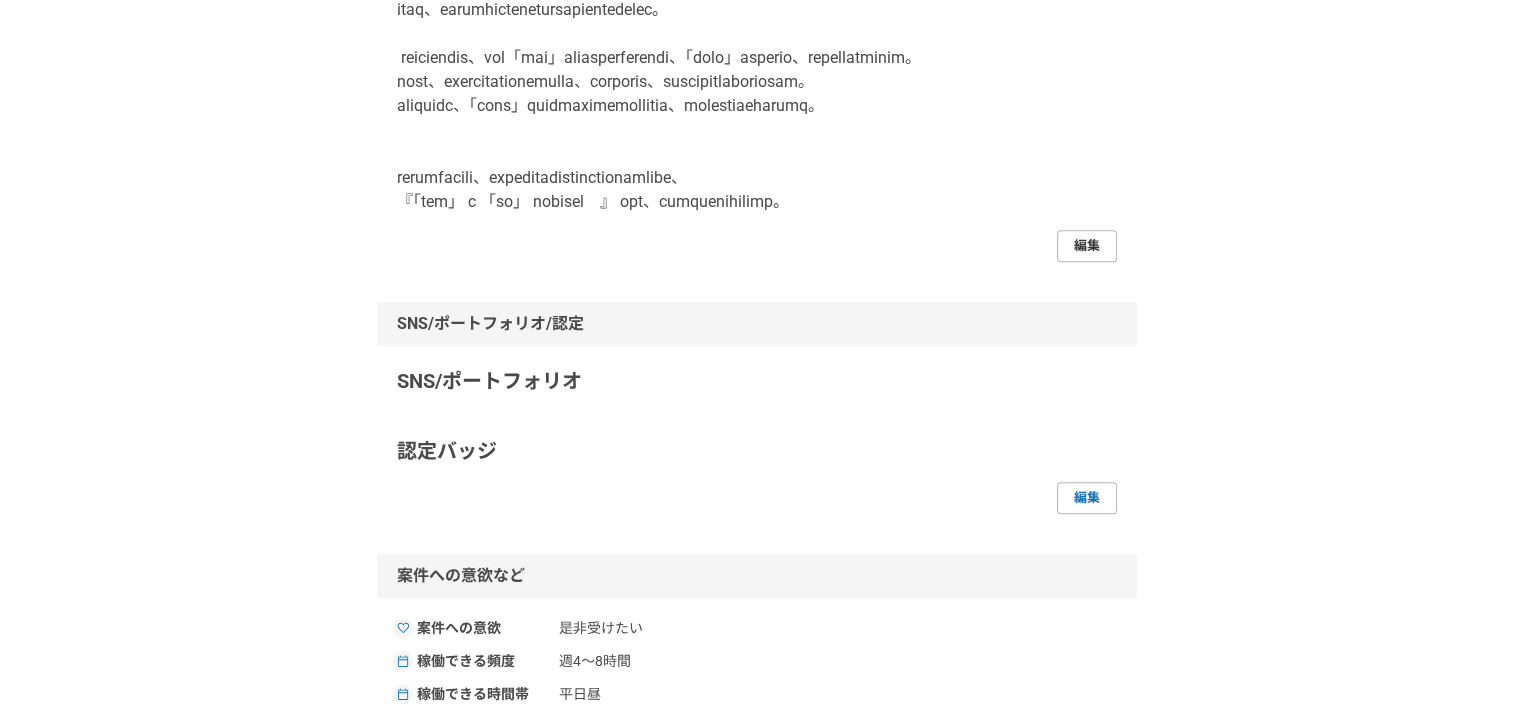 click on "編集" at bounding box center [1087, 246] 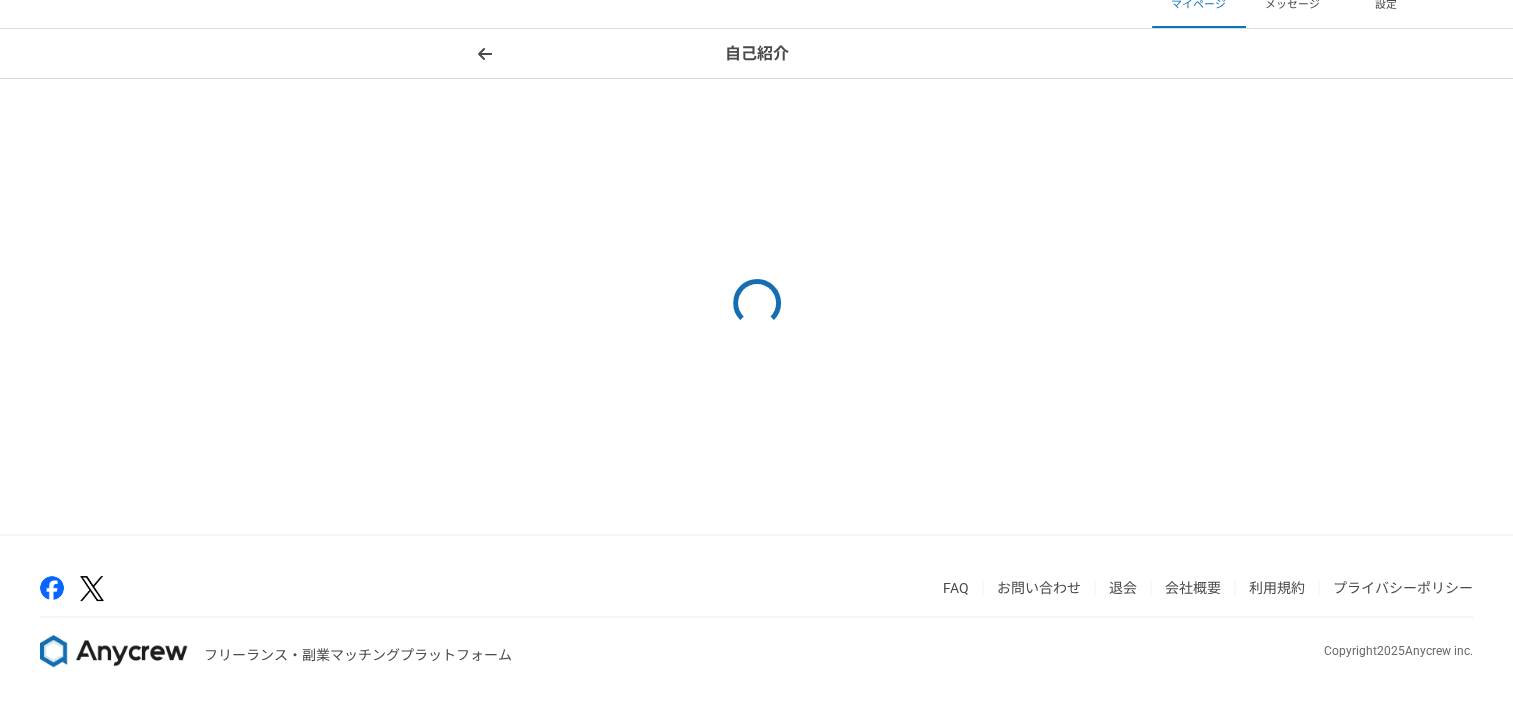 scroll, scrollTop: 0, scrollLeft: 0, axis: both 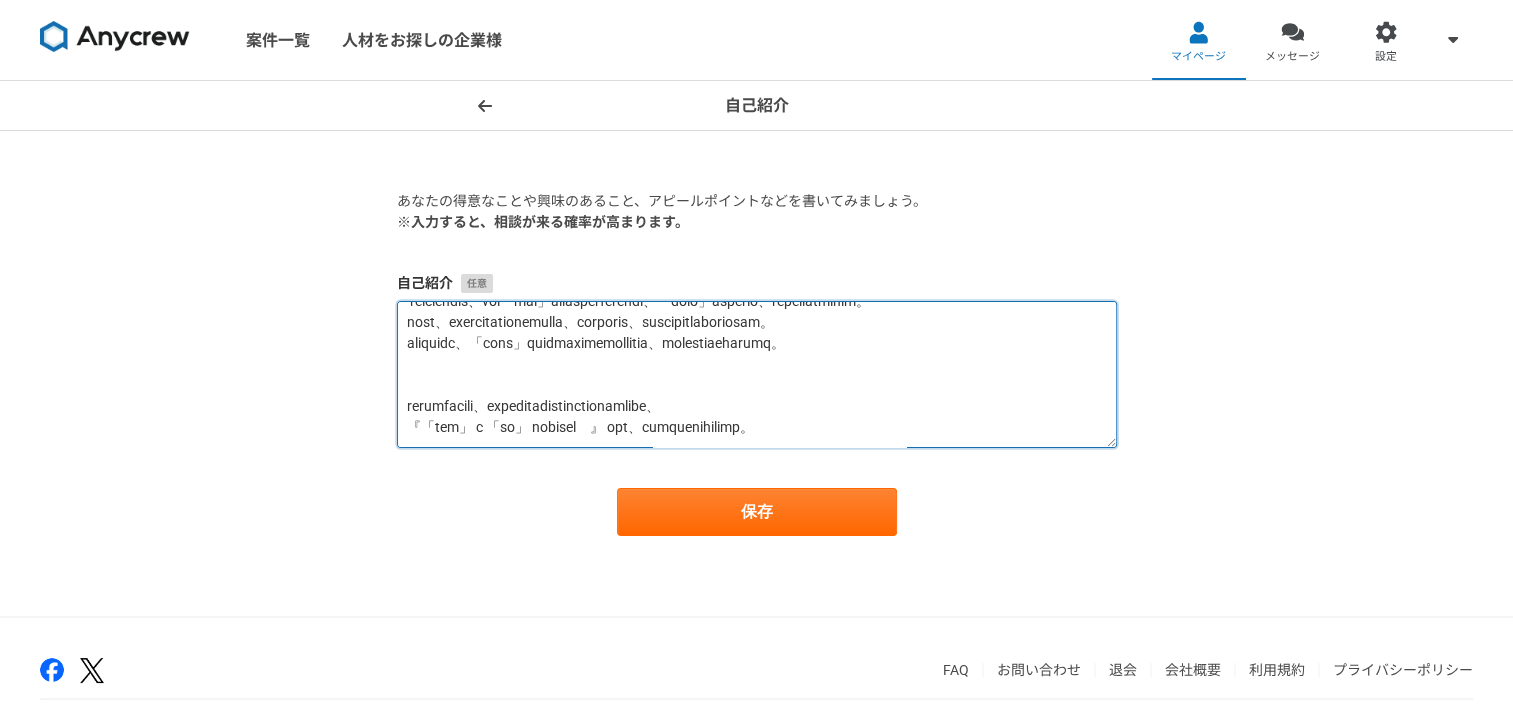 drag, startPoint x: 410, startPoint y: 318, endPoint x: 950, endPoint y: 485, distance: 565.2336 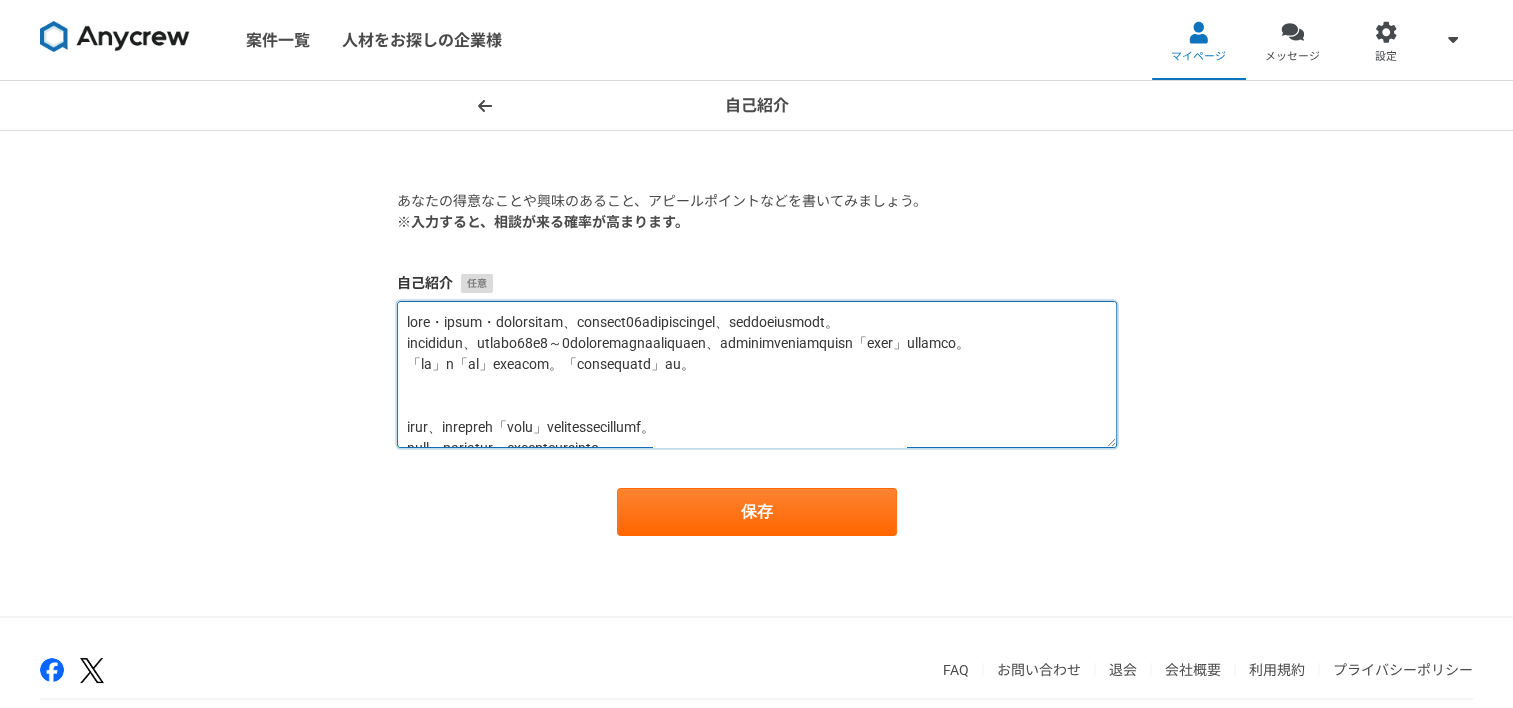 scroll, scrollTop: 200, scrollLeft: 0, axis: vertical 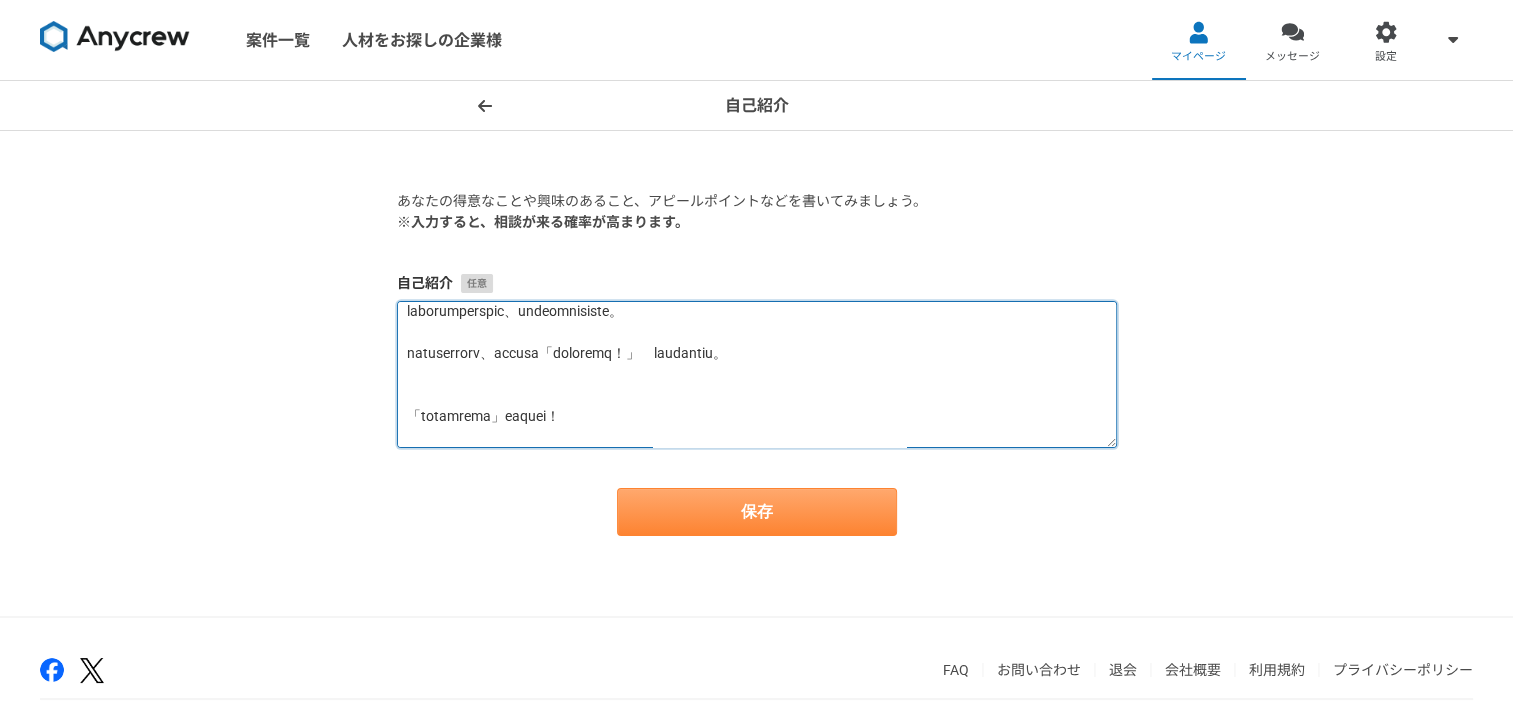 type on "元銀行員・会計事務所・経理など数字の世界と、心理学の双方で２０年以上の学びと実績を持ち、心理カウンセラーとして独立。
経理部長職の経験と、学習塾業界で１０中８～９の生徒さんが成績アップした実績を活かし、経理データ活用と心理学をミックスした「育成支援」の活動を続ける。
「育成」と「数字」をつなぐ専門家。「企業活性カウンセラー」です。
ここ最近、採用が困難になり「採用強化」がうたわれるようになって来ました。
もちろん、それも大事ですが、採用後の育成も同時に大切です。
無意識にも「育成」を軽く考えてしまい、結果的として苦しんでおられる会社様は、非常に多いと感じております。
どんなに優秀な人を採用しても、続かなければ何もなりません。
優秀な方を活かせてこそ、会社にとって「採用して良かった！」　言える話になります。
「育成につながる経理」で採用強化を！
手塩に掛けて育てて来た部下が辞めてしまい、悩んでおられませんか？
育成難民に陥っておられませんか？
かといって、指導者の方々には決して悪気はなく、むしろ「良かれ！」と思ってやっておいでなので、無理もありません。
なので、この点を責める気は全くありません。
経理部長職を経験し、なおかつ教育業界で１０中８～９の生徒さんが成績アップを果たした心理カウンセラーが、
御社のために並走いたします。
気が付けば「失われた30年」と言われるようになり、ＧＤＰなどの各種指標では次々と海外に追い越されています。
今こそが、立て直して行く「最後のチャンス」ではないかと考えています。
この機会に、ご一緒に始めて頑張って参りましょう！
◎ これまでの実績
・ 体調を崩された経理部長に変わり、常駐して経理業務を再構築
・ 業績の厳しくなった会社様の建て直し
・ 会計処理のマニュアルを再編し、基準を体系的に統一化
・ 会計ソフトの入れ替え、ＤＸソフトの導入・設定
・ 資金繰りが半年で、月あたり１５％超の軽減化に成功
・ 月次の締め処理や役員会議での資料作成を、従来の６割程度の時間で作成
・ 人件費で残業の無駄を半年で 、３割以上削減。
・ 経理部長職の経験を活かし、社内の各種活動が、会社の数値にどう影響するのか実感できるようサポート
・ 心理学に基づいた教え方や、教える以前の段階ですべきことなどガイド
・ 社内へ小グループでの聞き取りを行い、課題..." 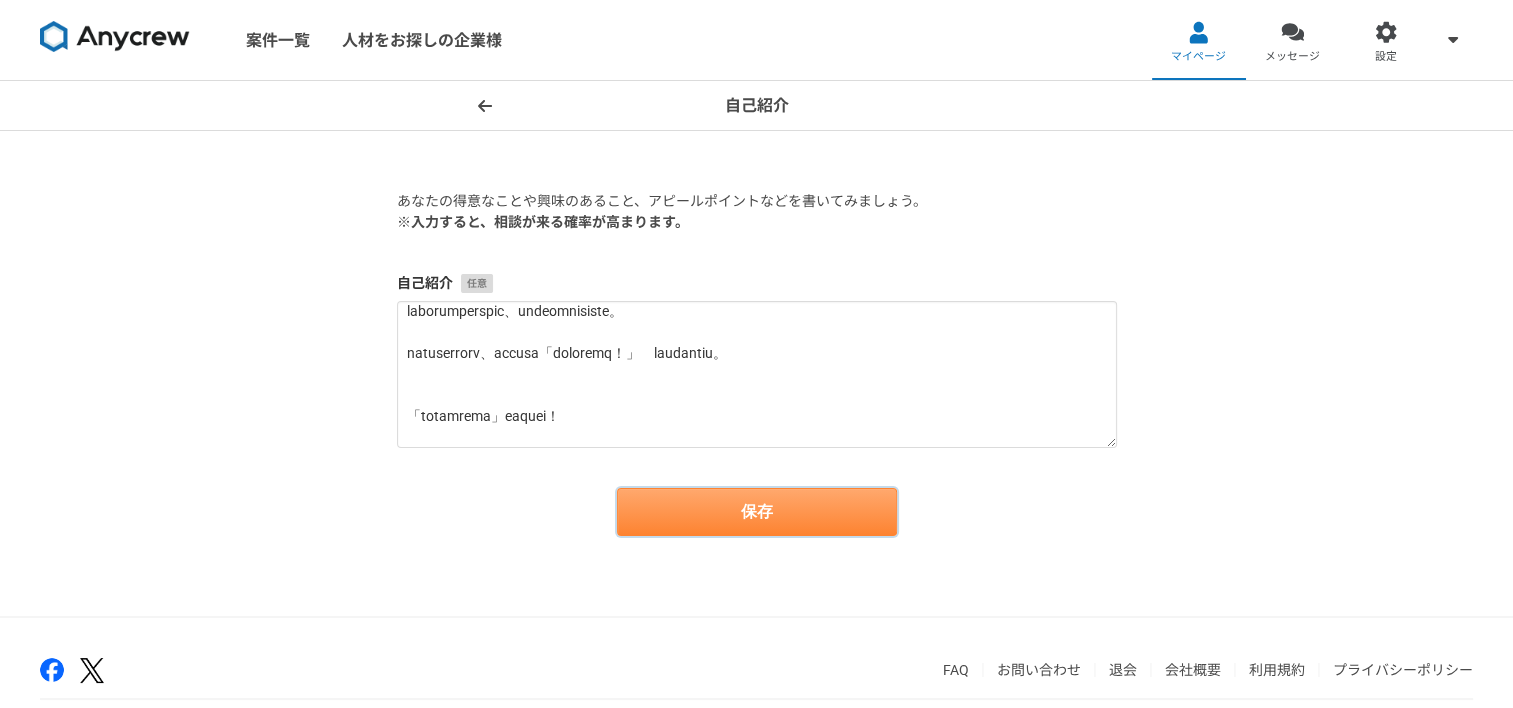 click on "保存" at bounding box center [757, 512] 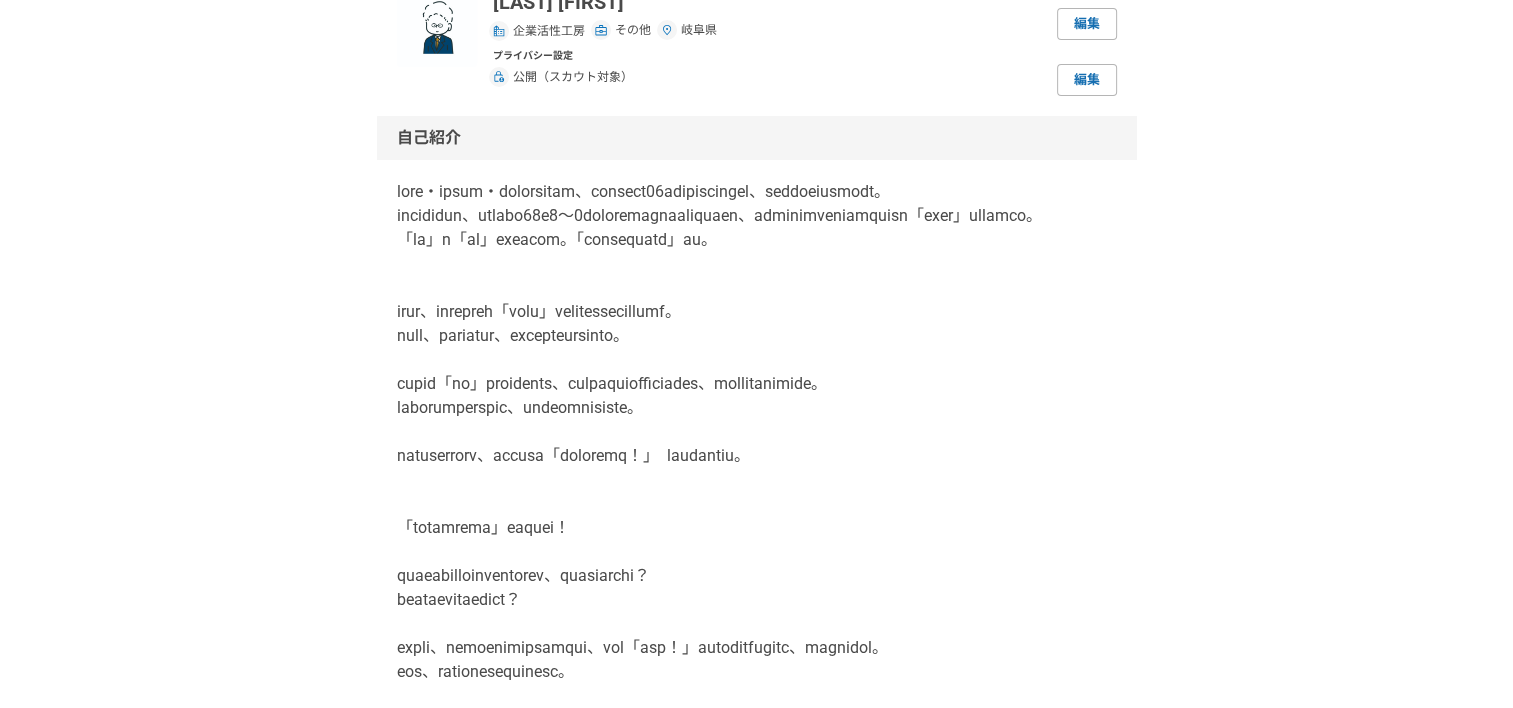 scroll, scrollTop: 300, scrollLeft: 0, axis: vertical 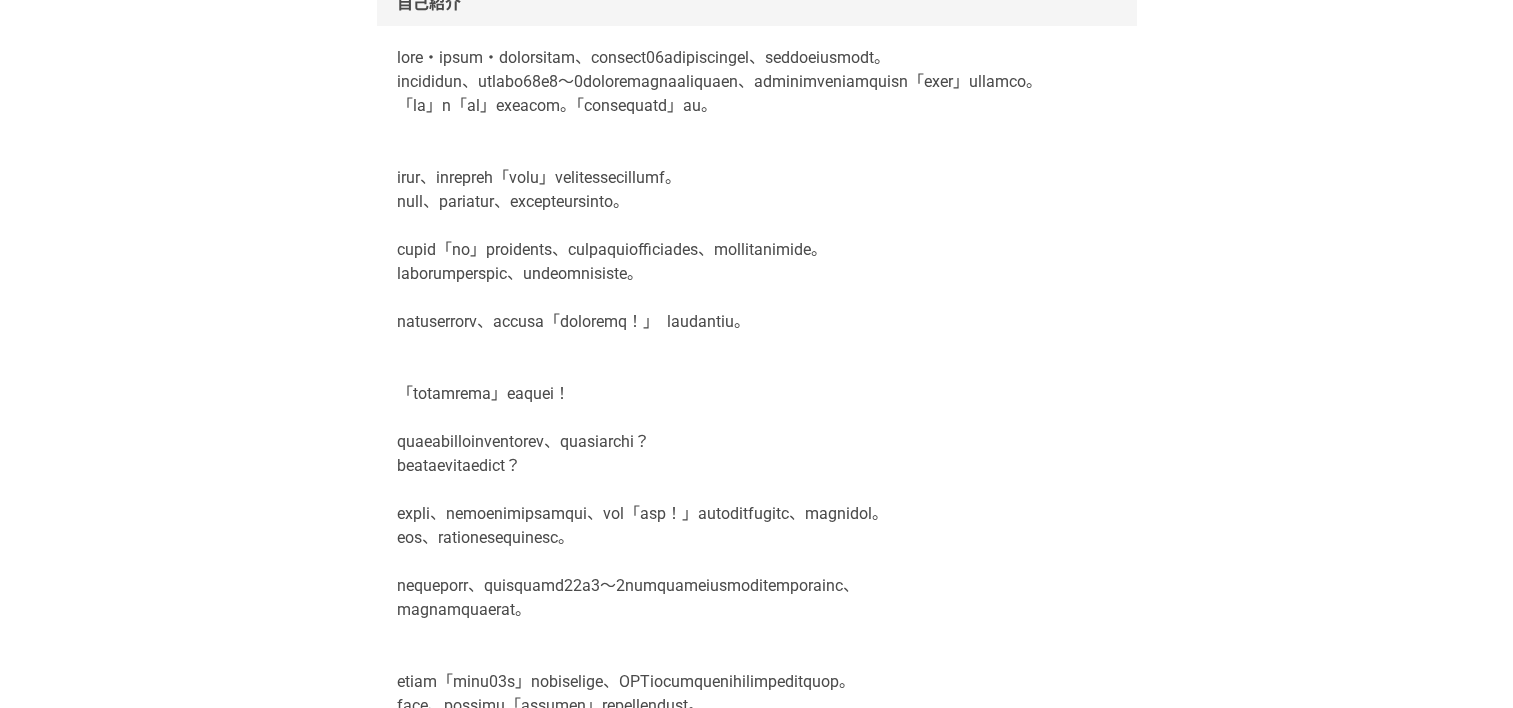 click at bounding box center (757, 1006) 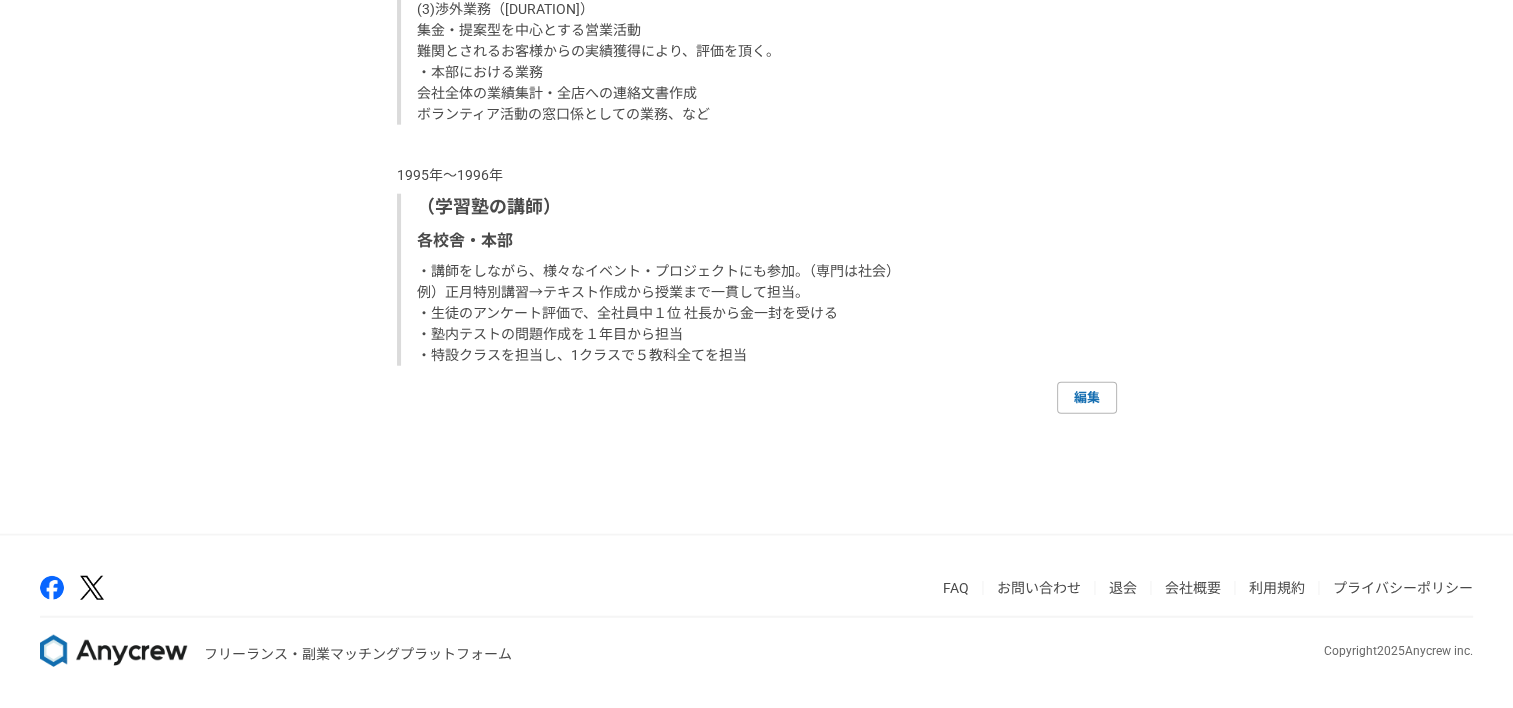 scroll, scrollTop: 5244, scrollLeft: 0, axis: vertical 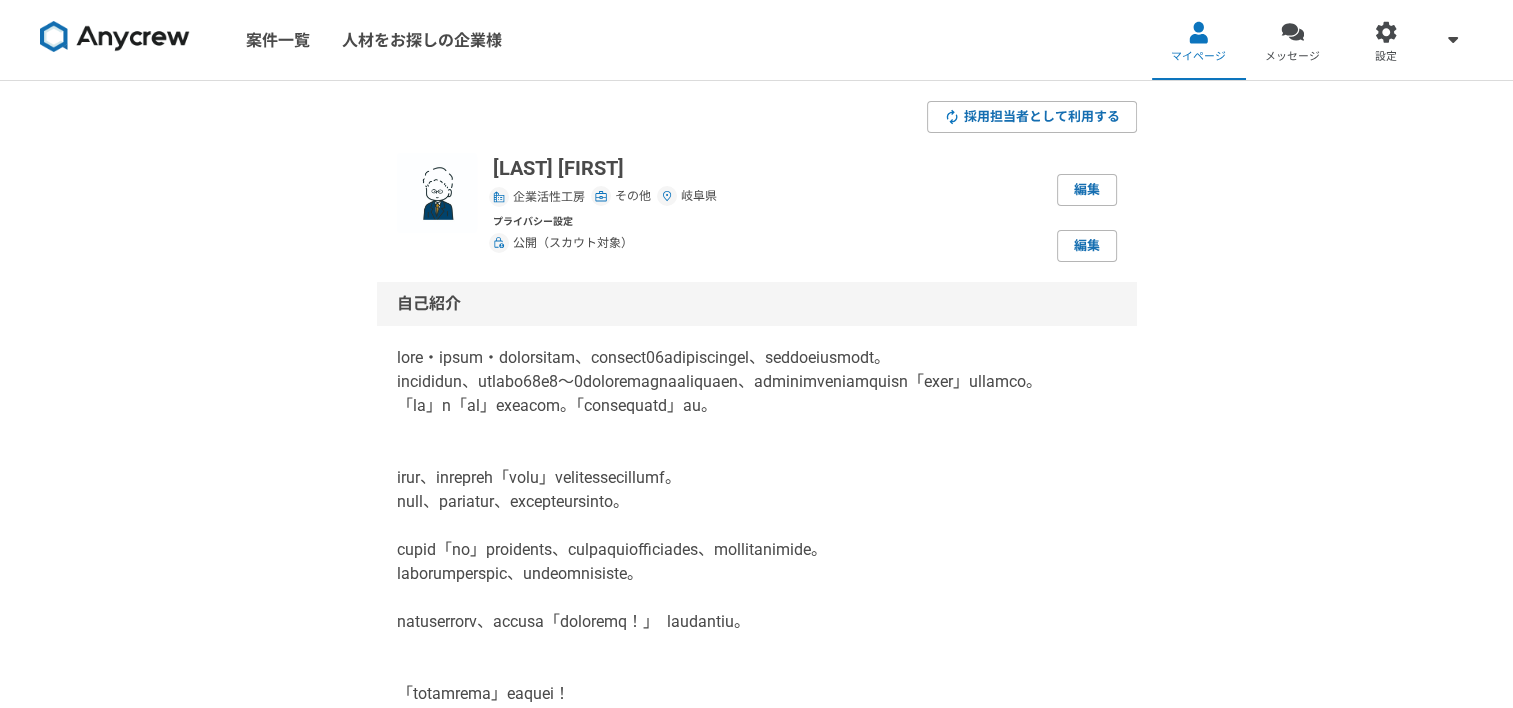 click at bounding box center (115, 37) 